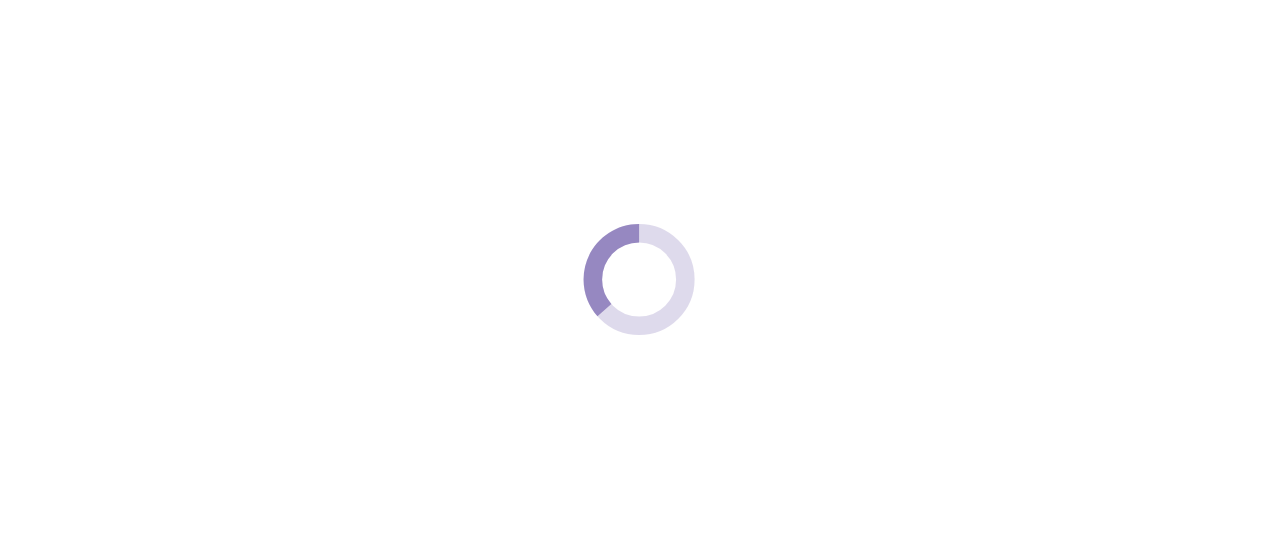 scroll, scrollTop: 0, scrollLeft: 0, axis: both 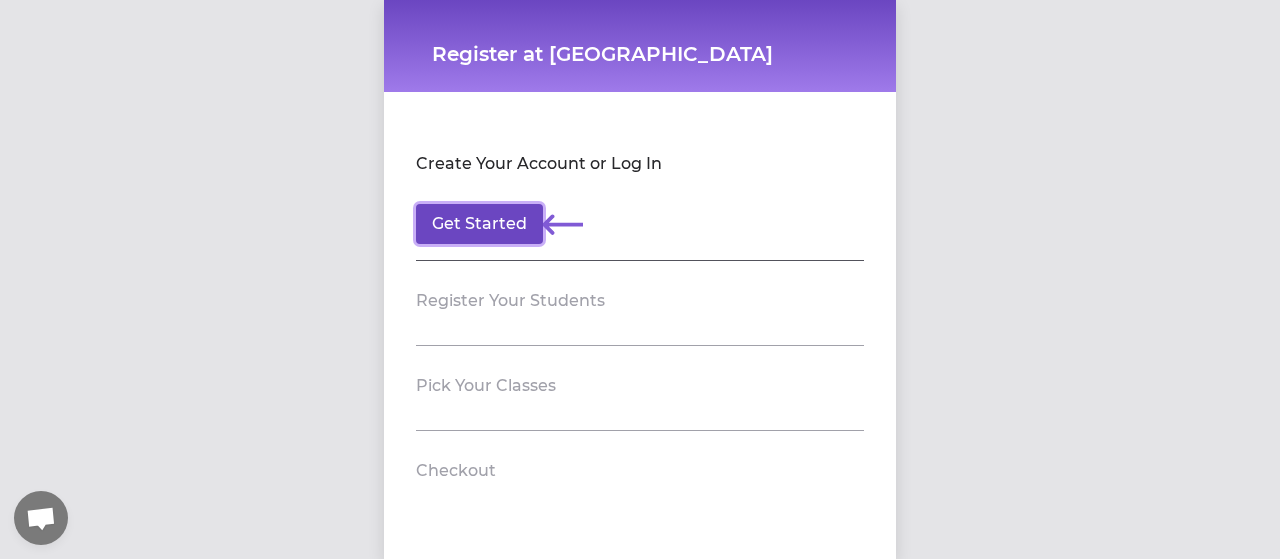 click on "Get Started" at bounding box center [479, 224] 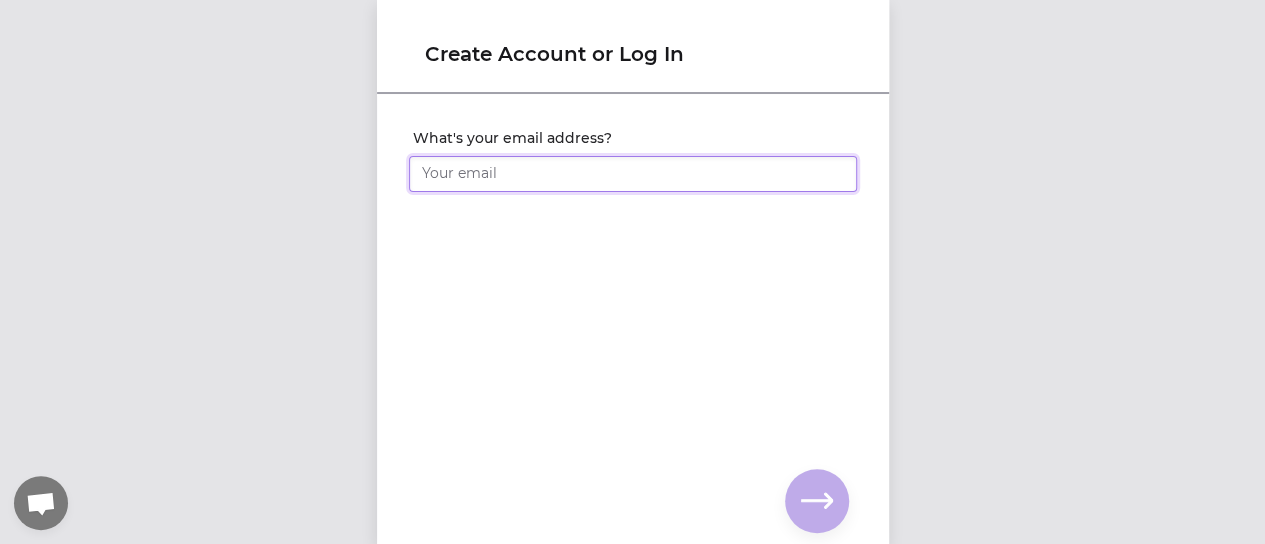 click on "What's your email address?" at bounding box center (633, 174) 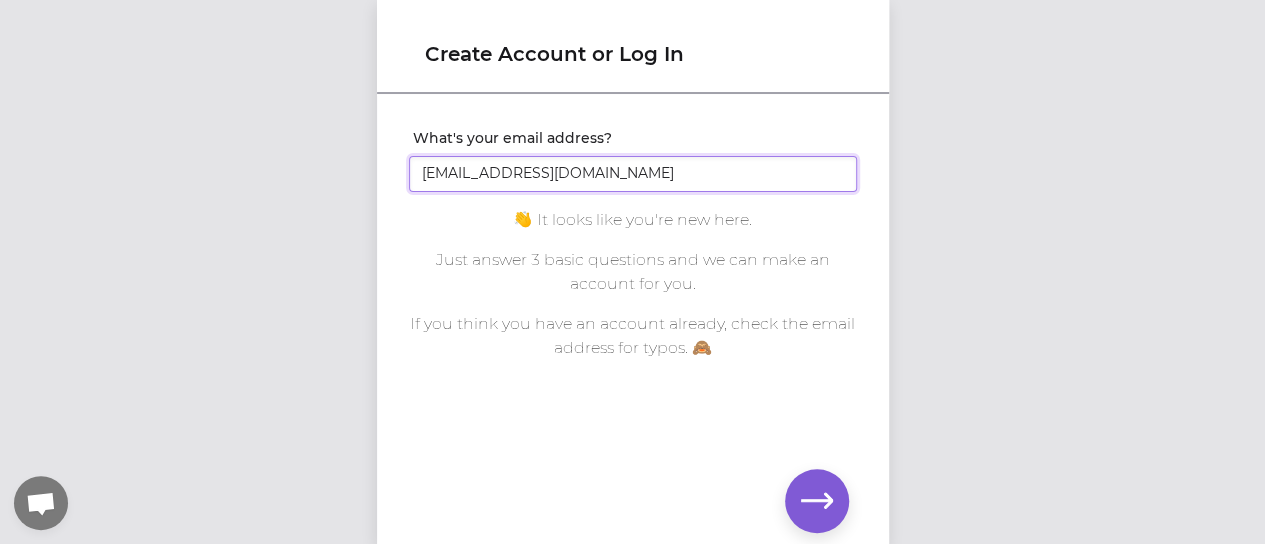 type on "[EMAIL_ADDRESS][DOMAIN_NAME]" 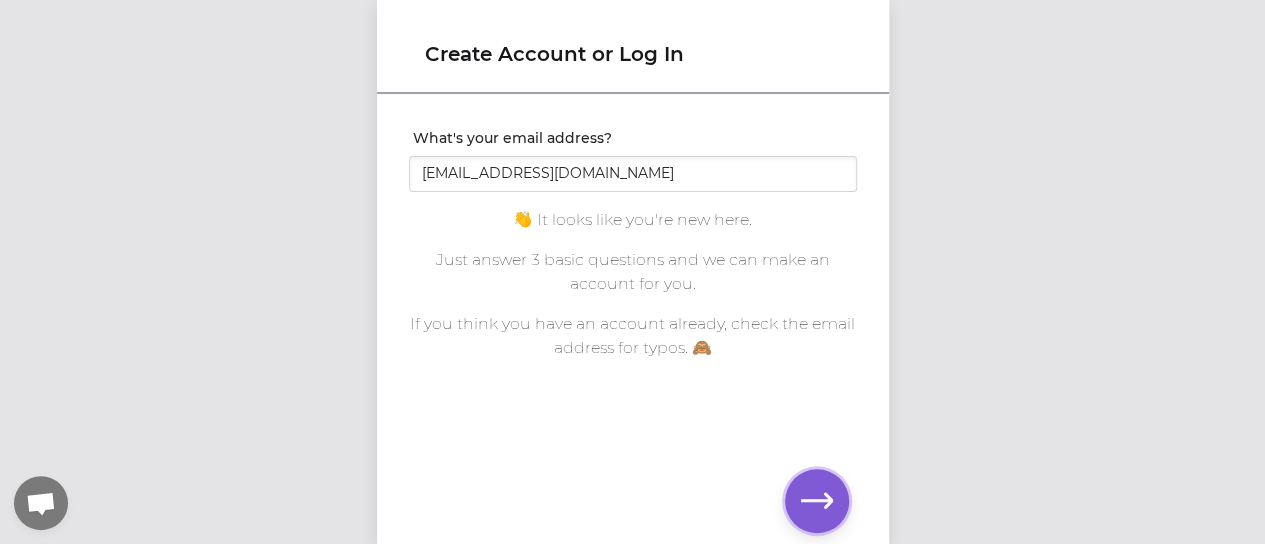 click 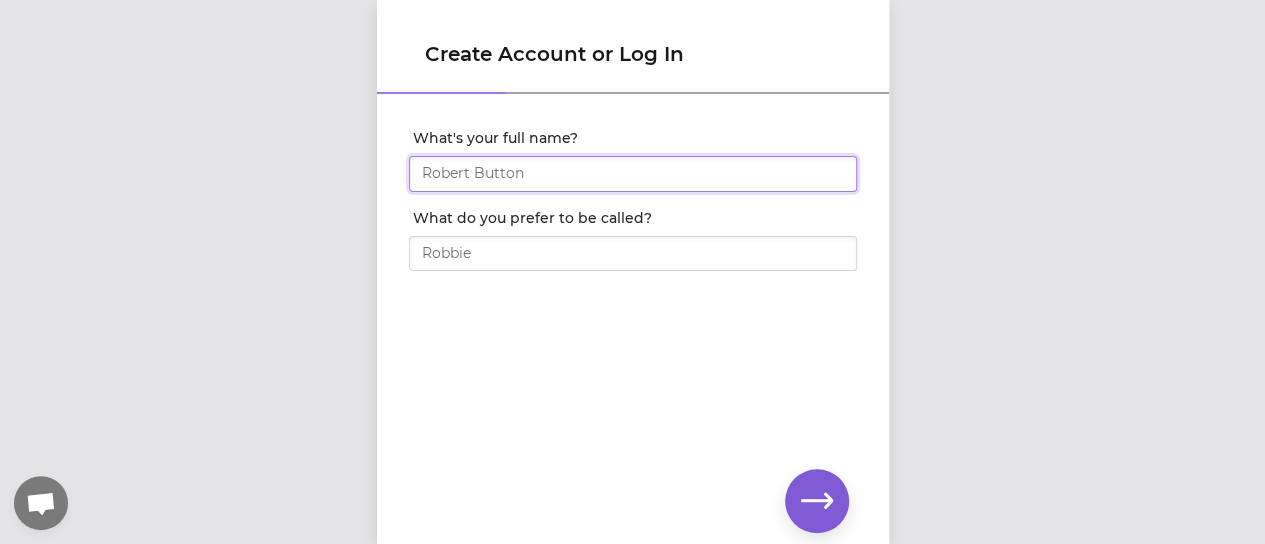 click on "What's your full name?" at bounding box center [633, 174] 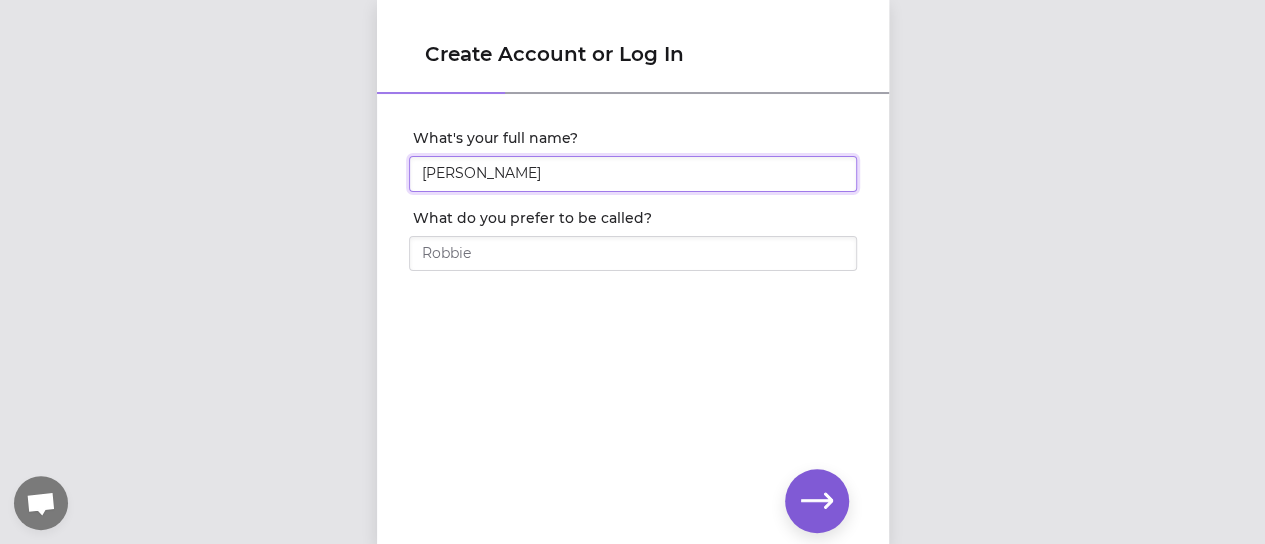 type on "[PERSON_NAME]" 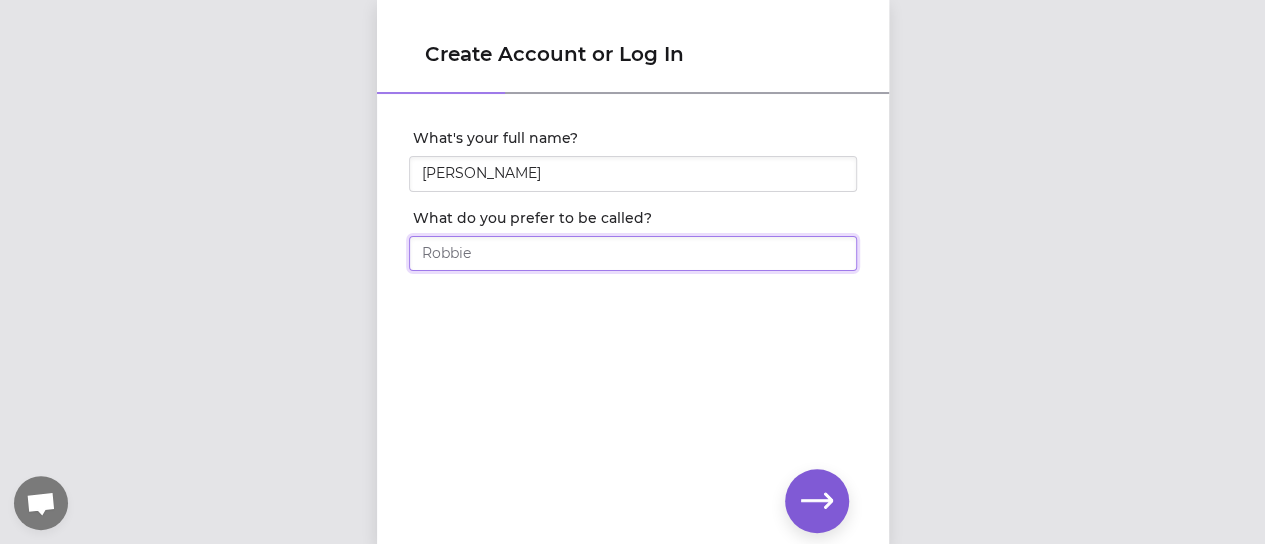 click on "What do you prefer to be called?" at bounding box center [633, 254] 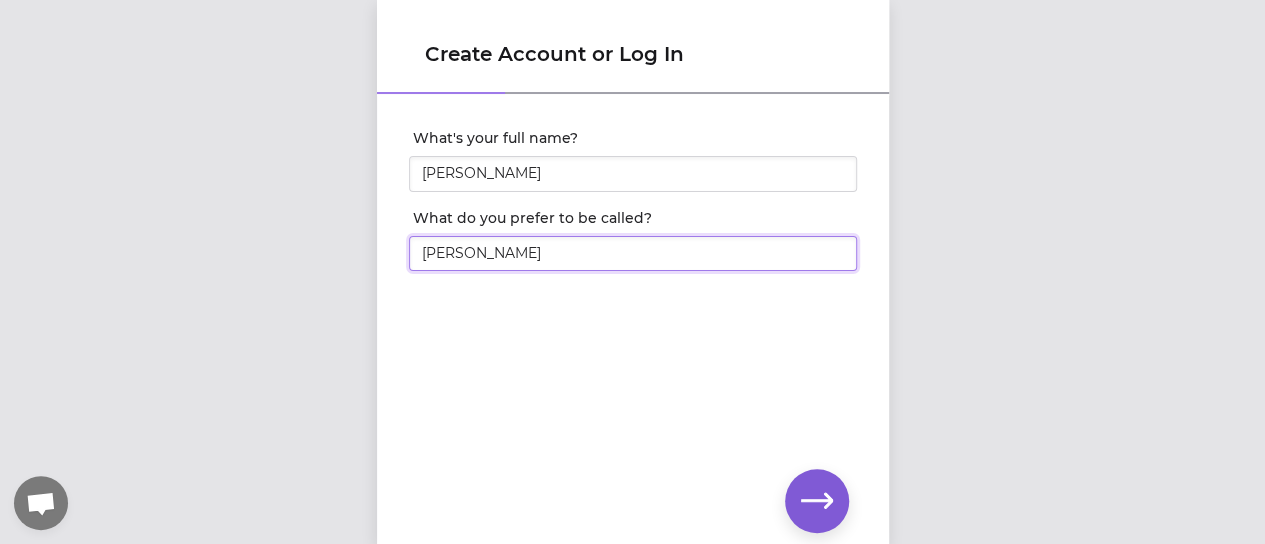 type on "[PERSON_NAME]" 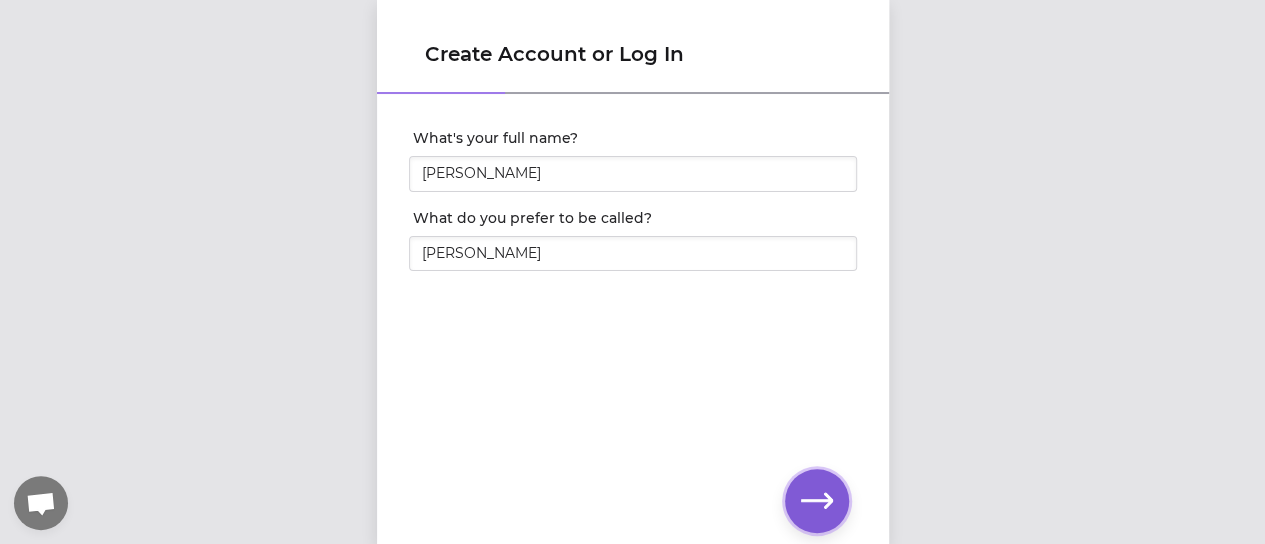 click 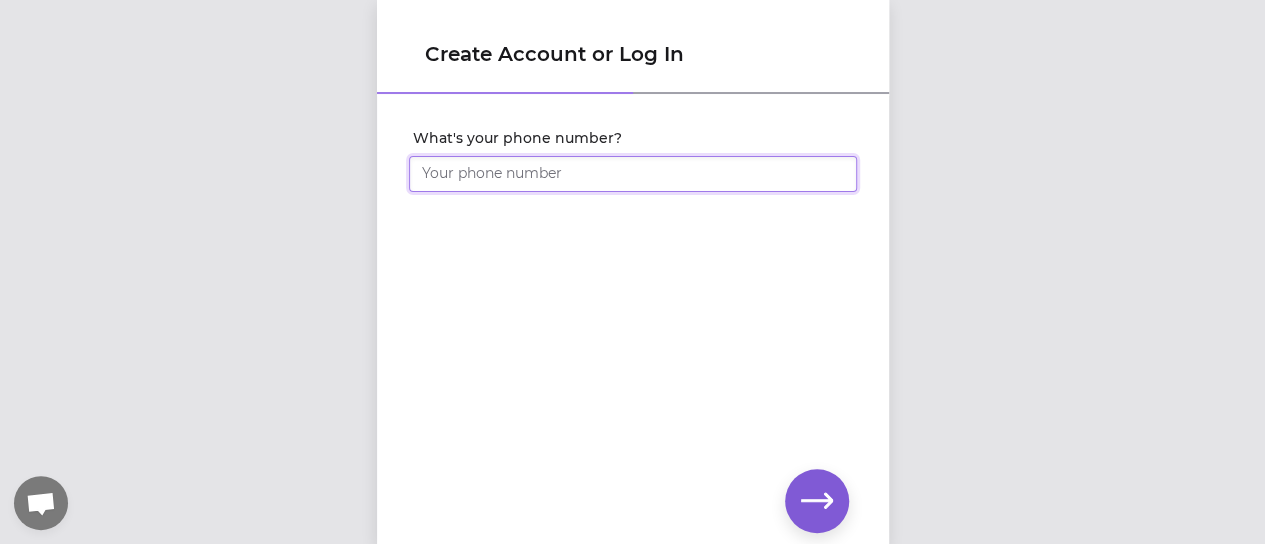 click on "What's your phone number?" at bounding box center [633, 174] 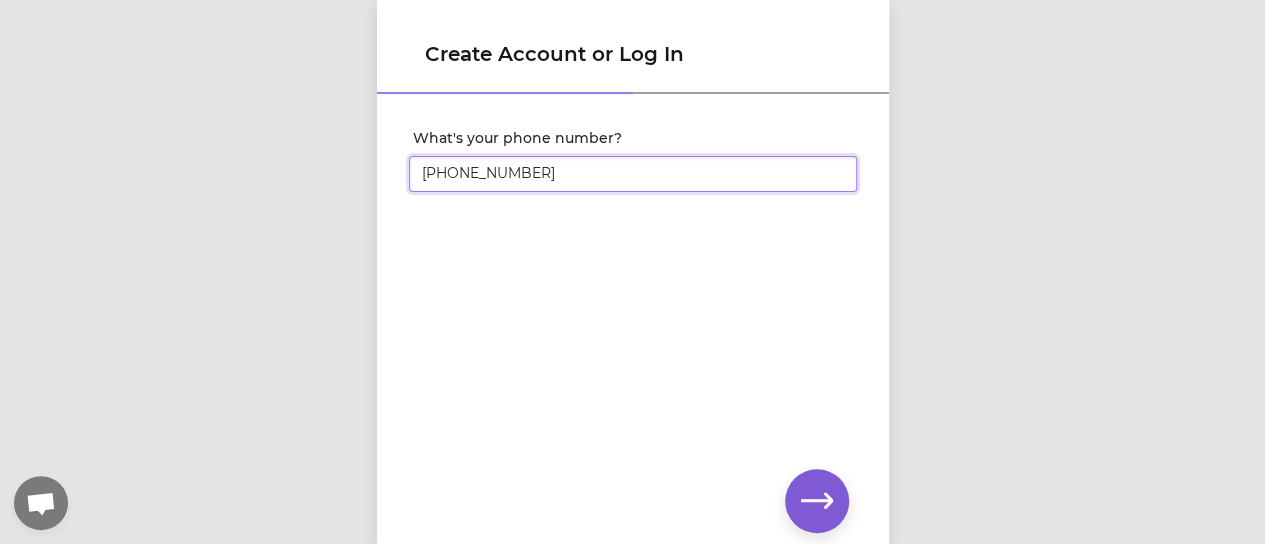 type on "[PHONE_NUMBER]" 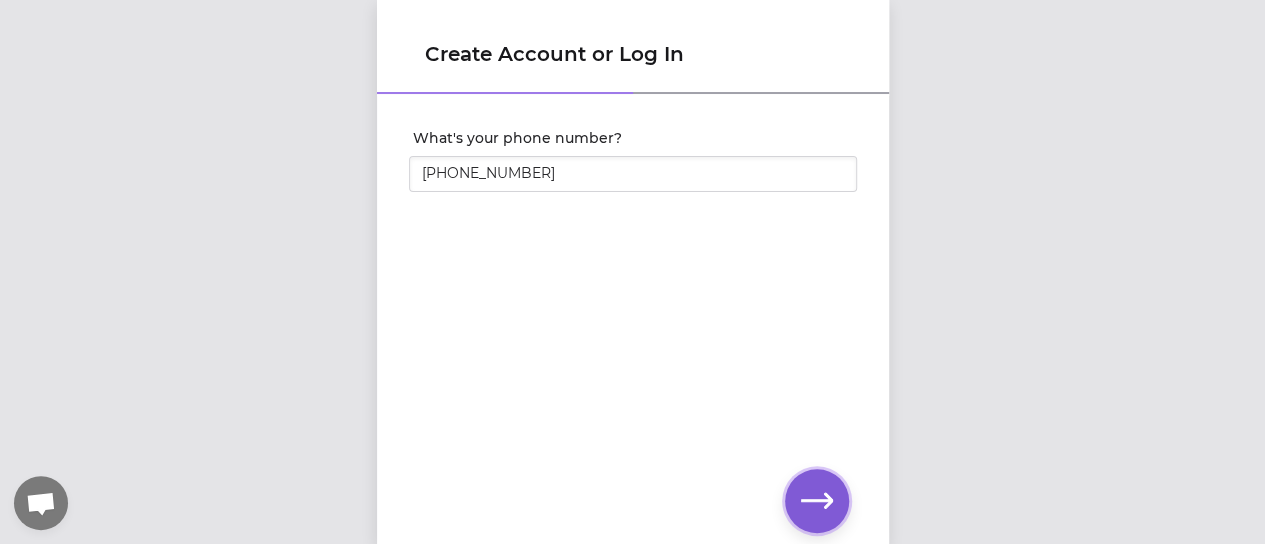 click at bounding box center [817, 501] 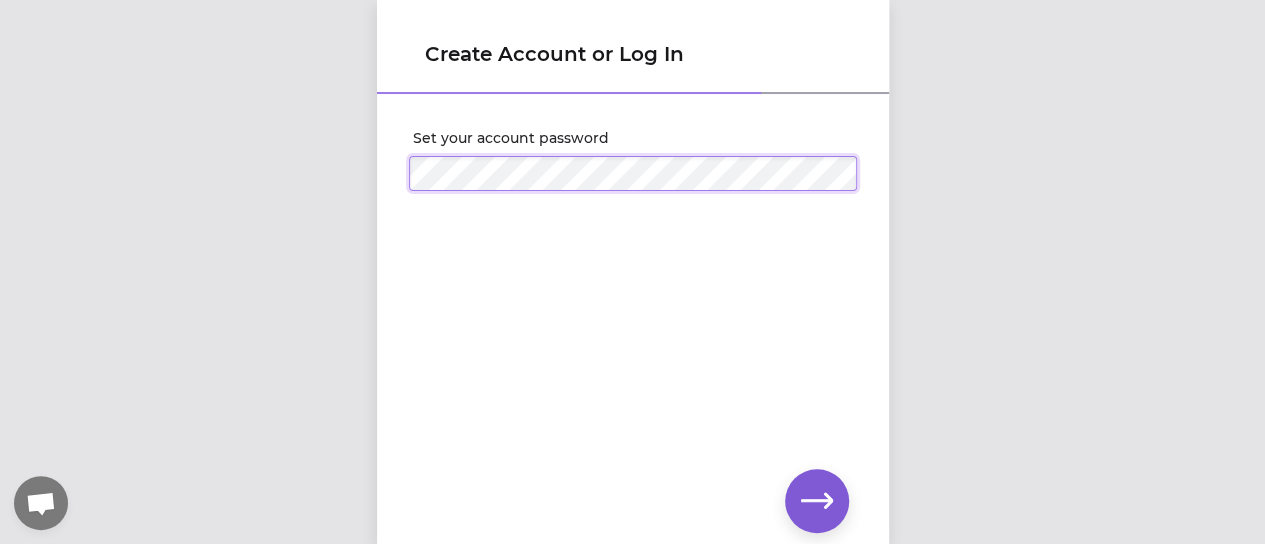 click at bounding box center [0, 0] 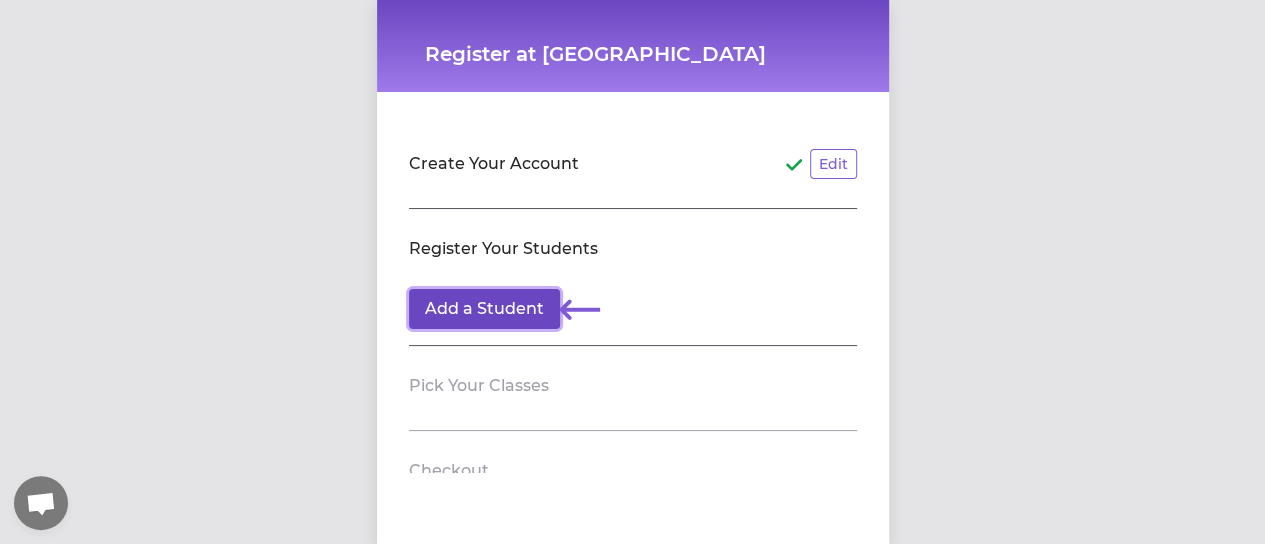 click on "Add a Student" at bounding box center [484, 309] 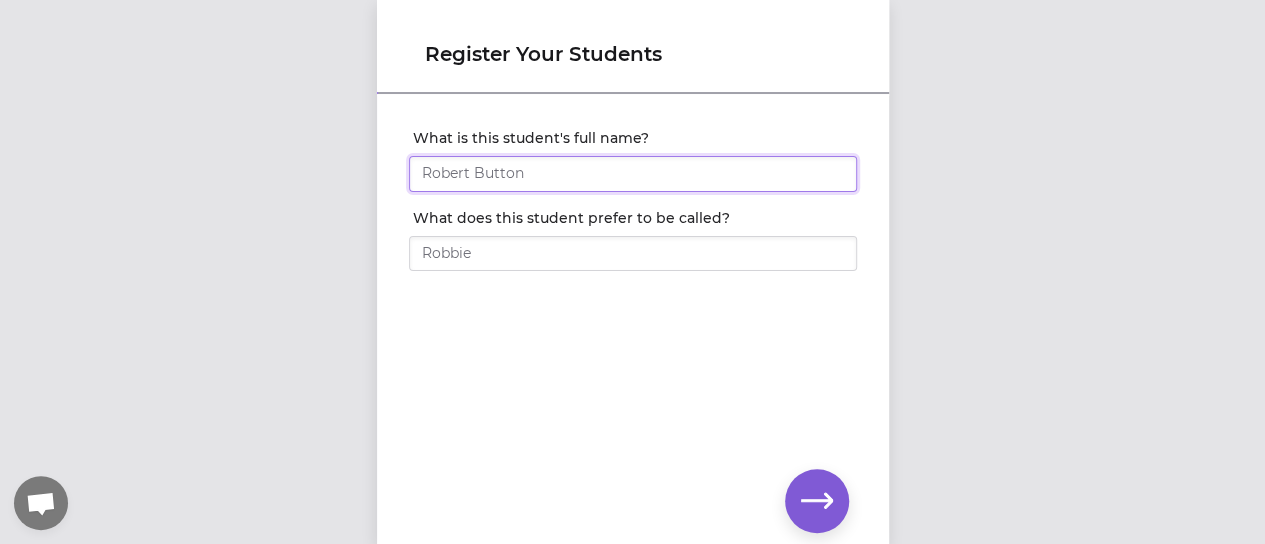 click on "What is this student's full name?" at bounding box center [633, 174] 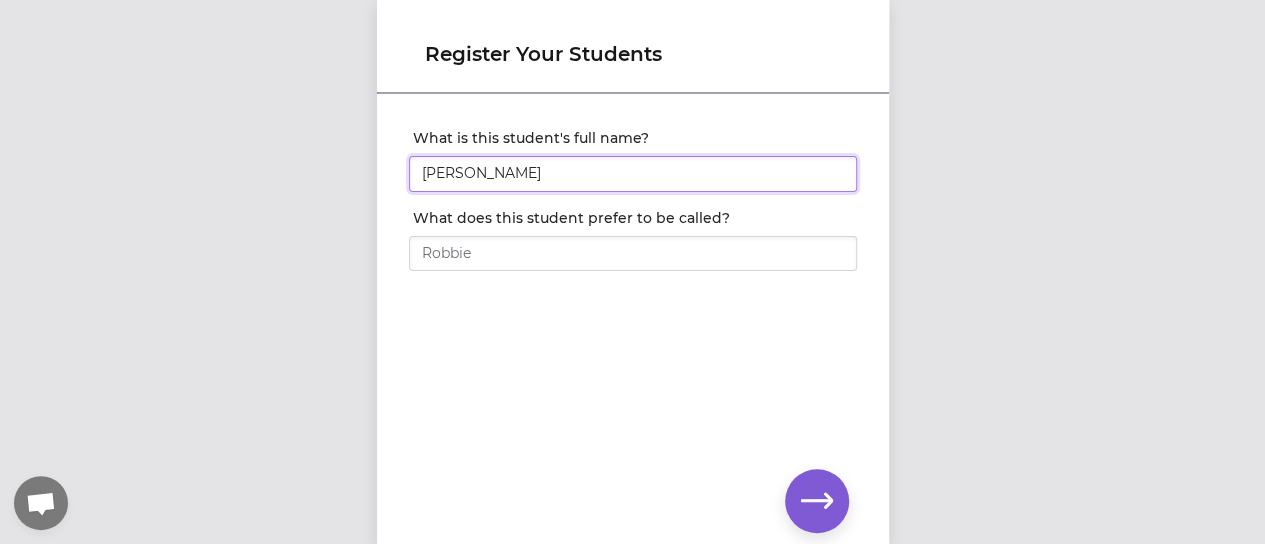 type on "[PERSON_NAME]" 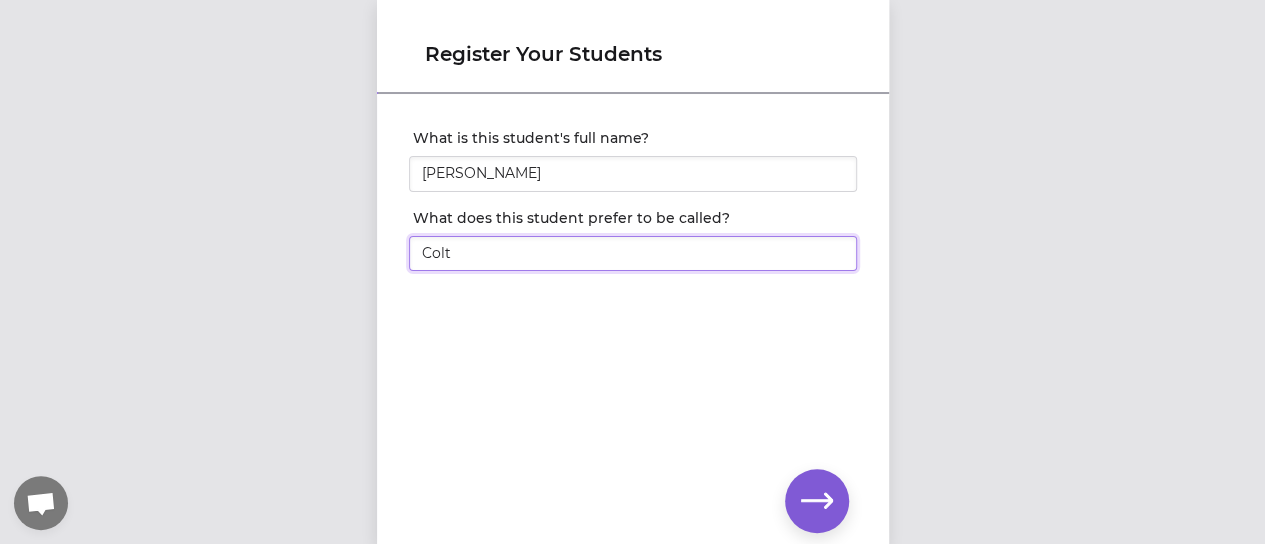 type on "Colt" 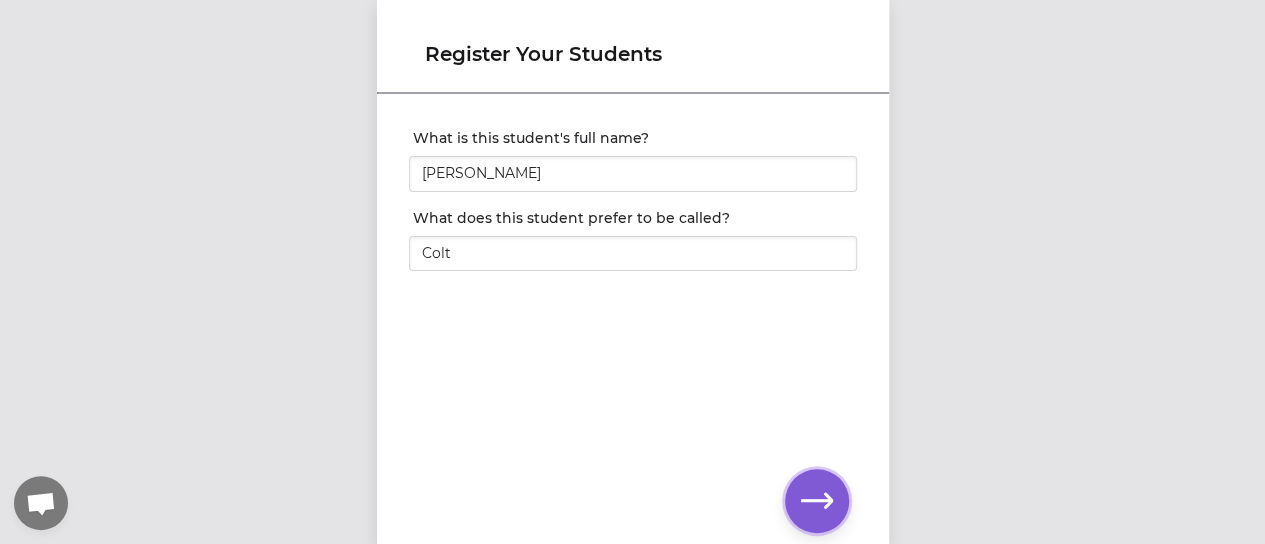 click 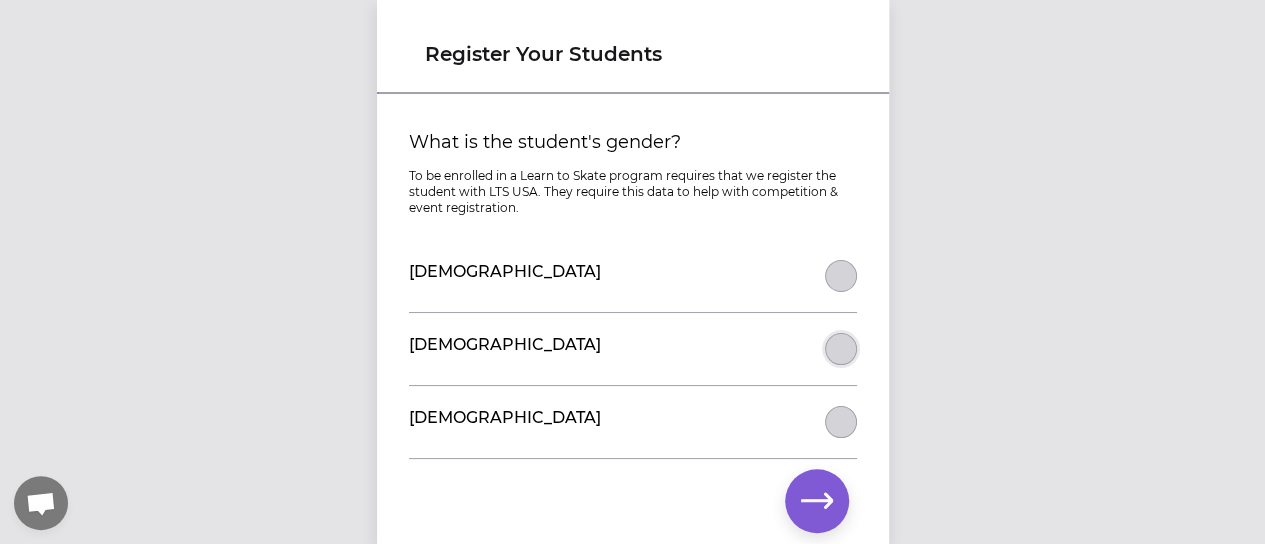 click on "What is the student's gender?" at bounding box center [841, 276] 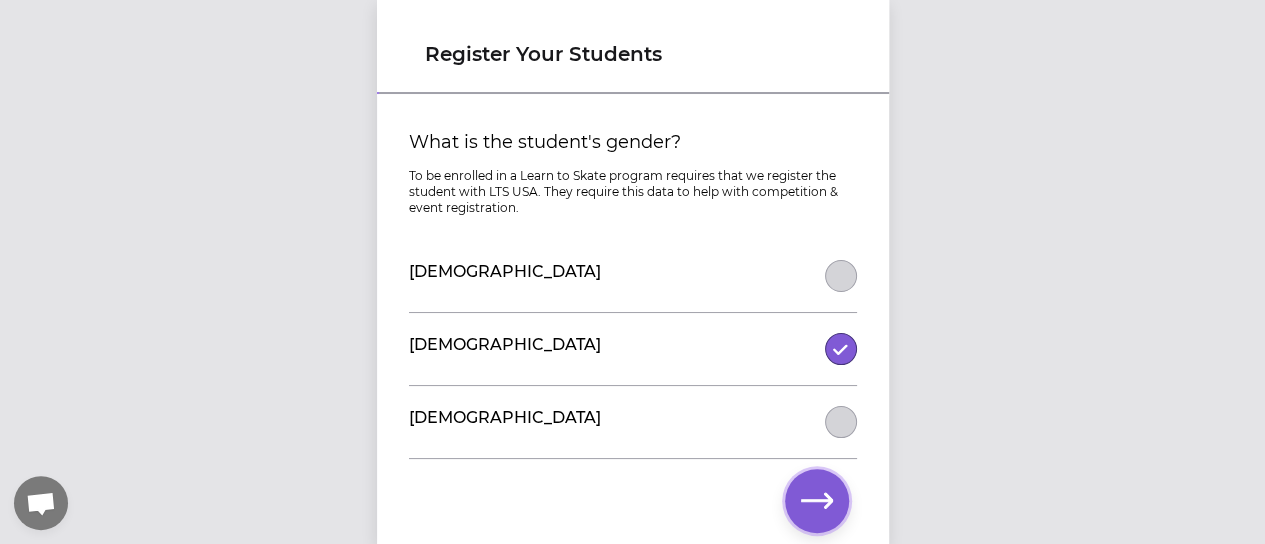 click 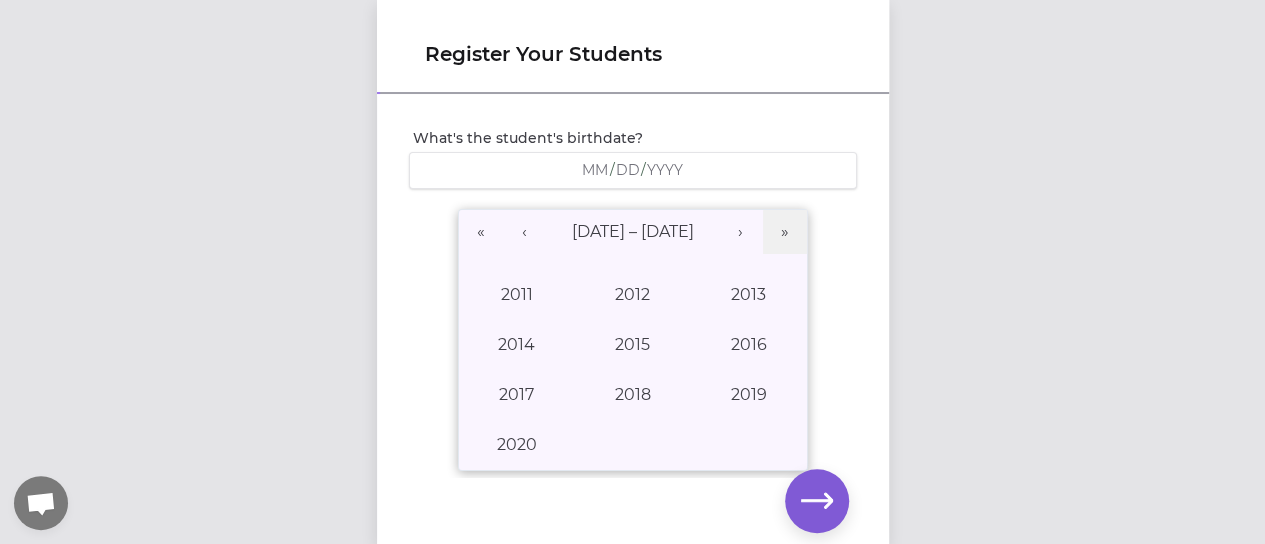 click on "/ /" at bounding box center [633, 170] 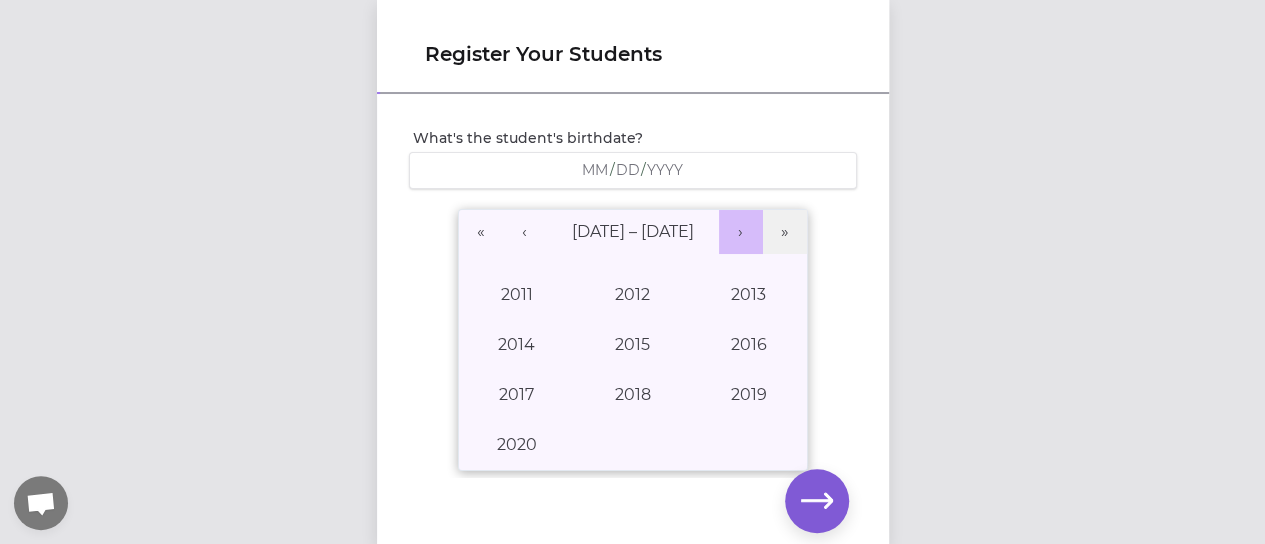 click on "›" at bounding box center (741, 232) 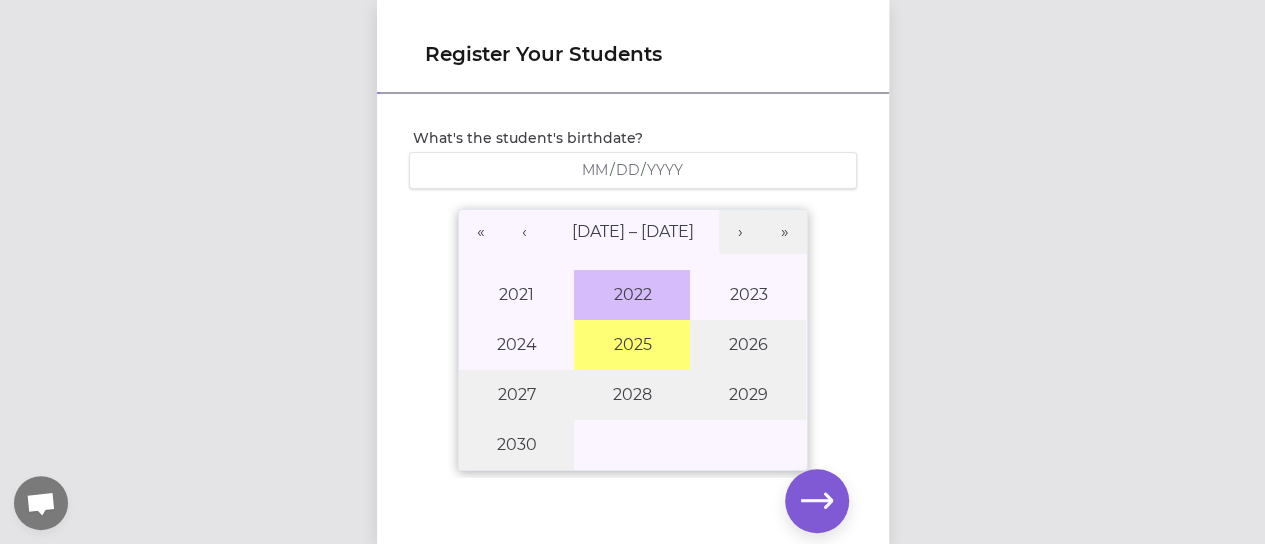 click on "2022" at bounding box center (632, 295) 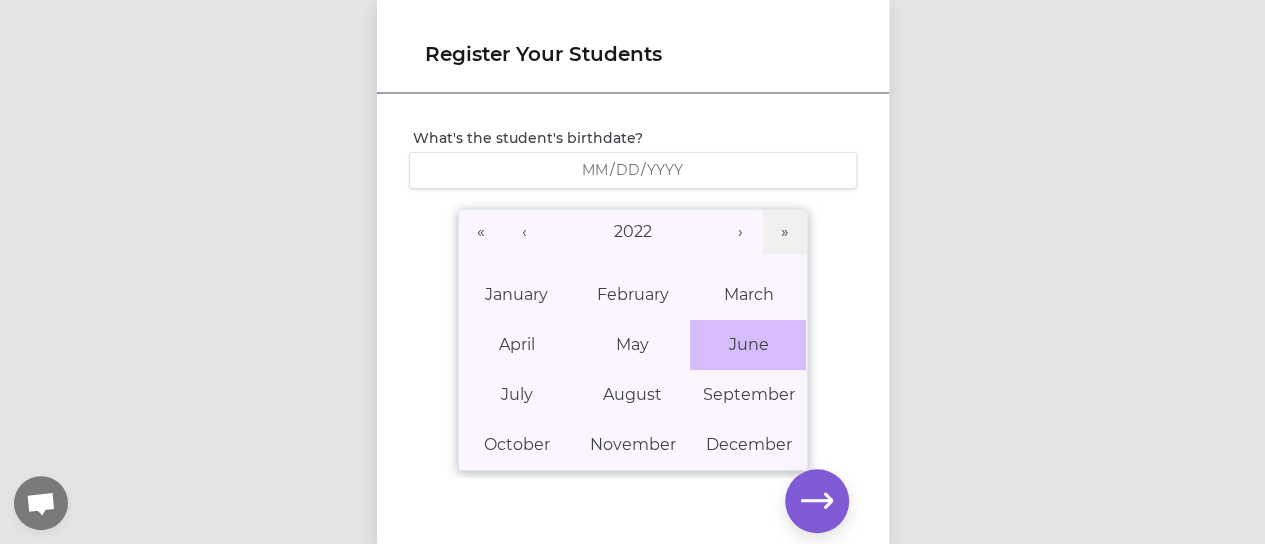click on "June" at bounding box center (748, 345) 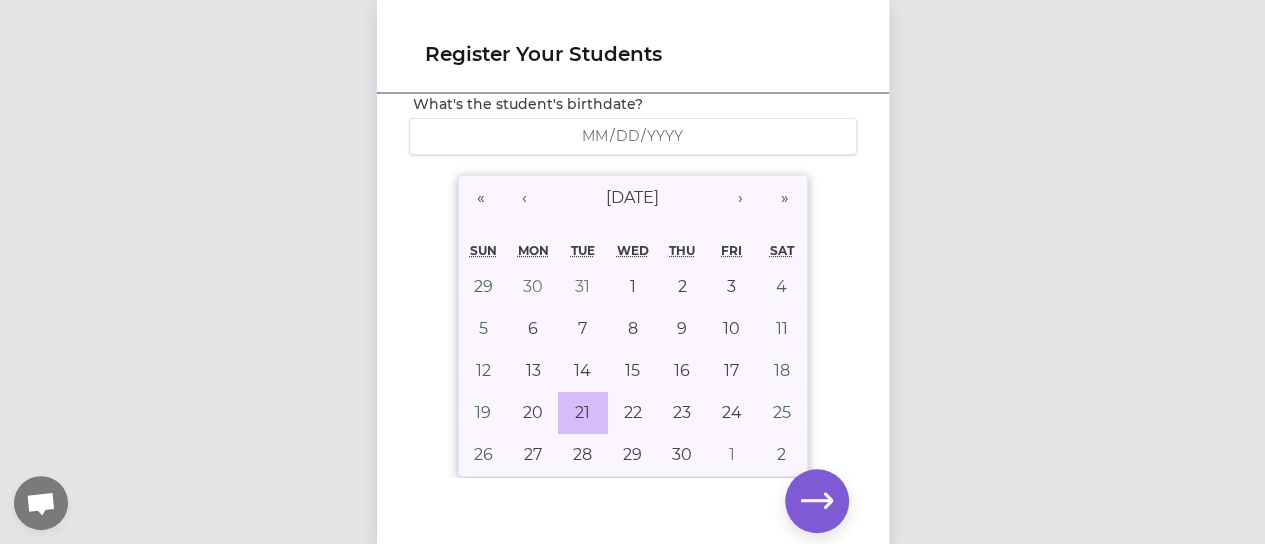 scroll, scrollTop: 50, scrollLeft: 0, axis: vertical 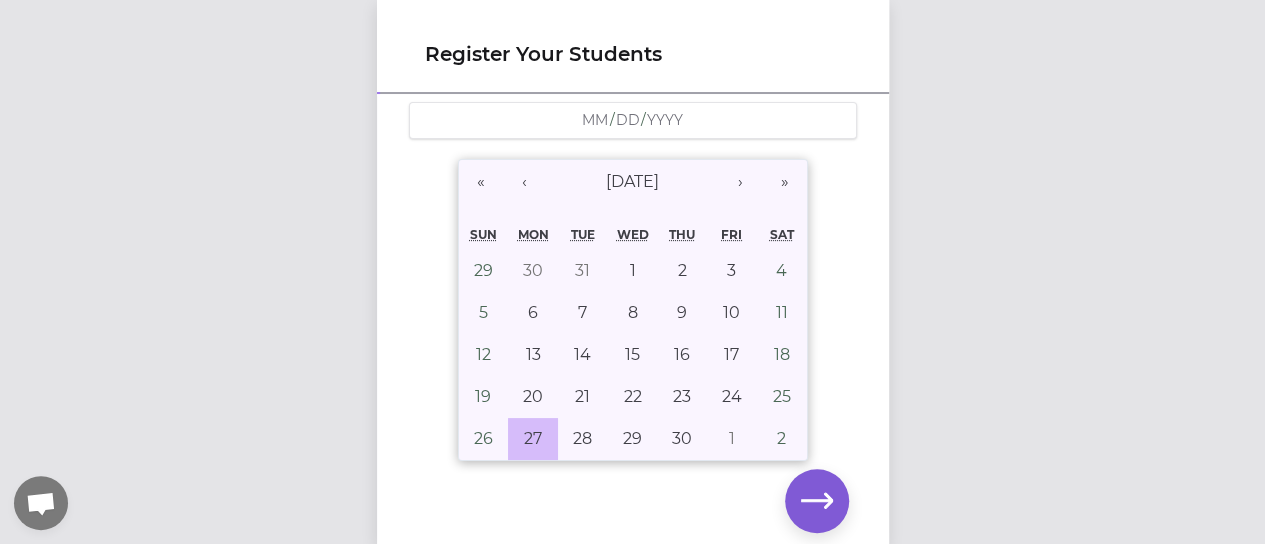 click on "27" at bounding box center (533, 438) 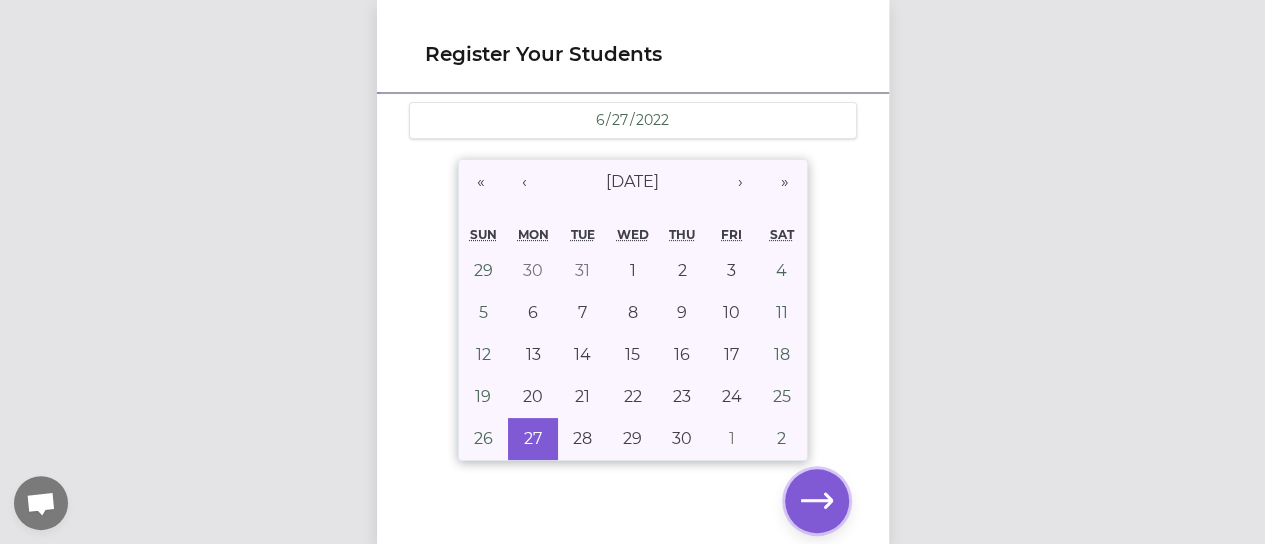 click 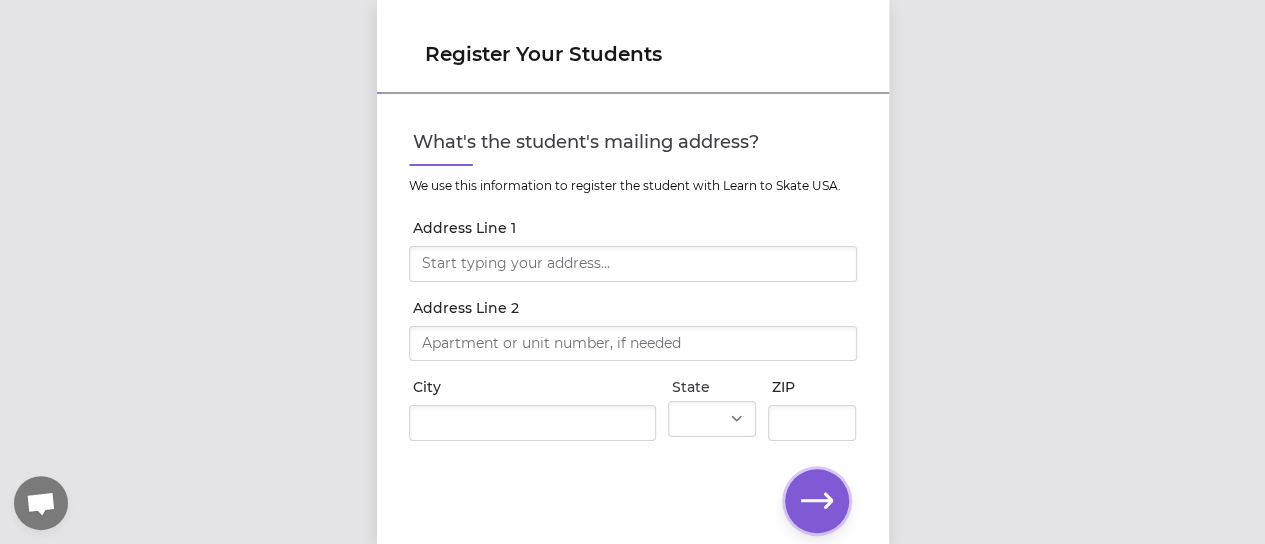 scroll, scrollTop: 0, scrollLeft: 0, axis: both 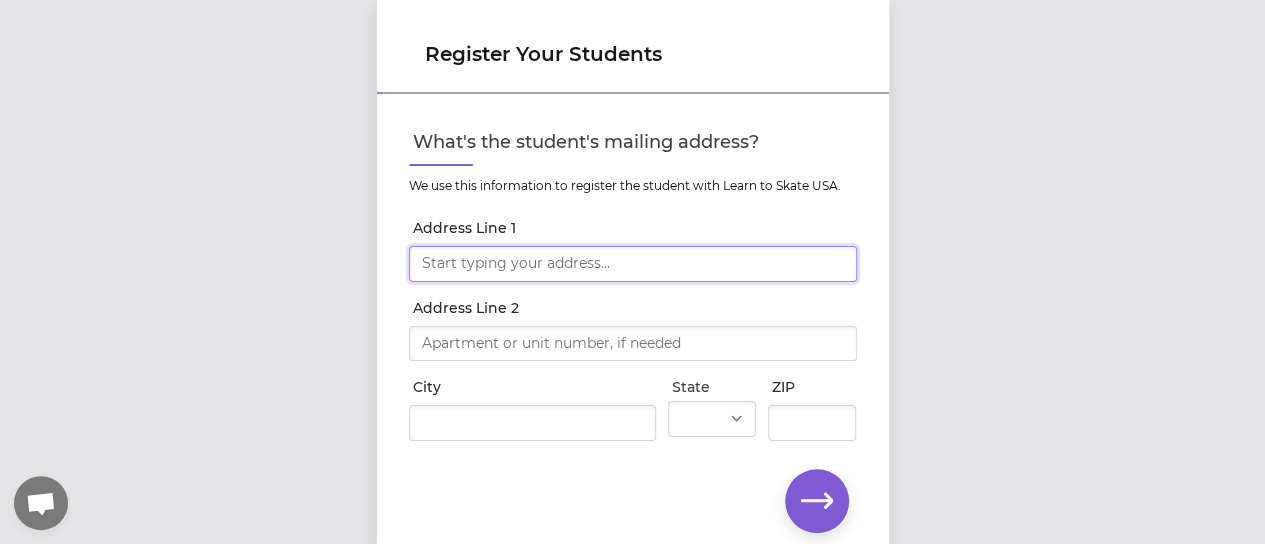 click on "Address Line 1" at bounding box center [633, 264] 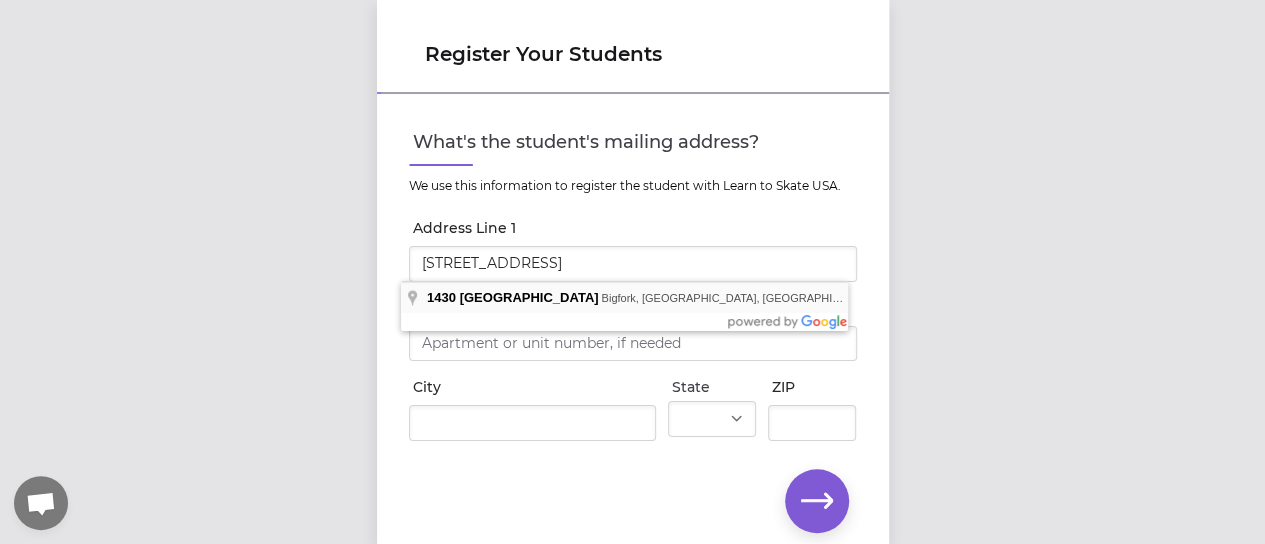 type on "[STREET_ADDRESS]" 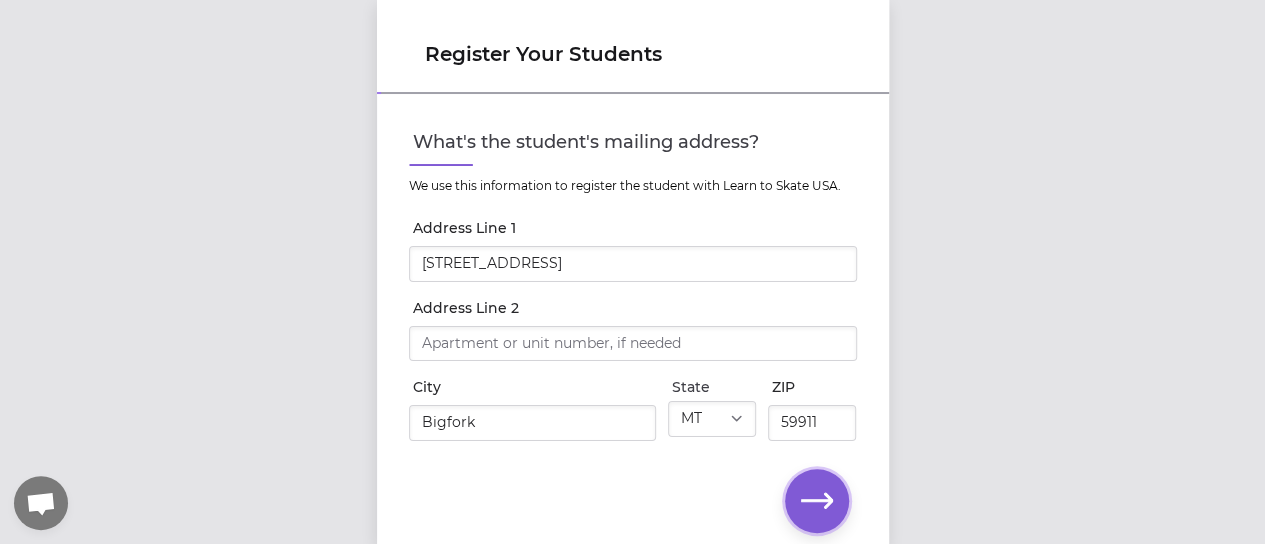 click at bounding box center (817, 501) 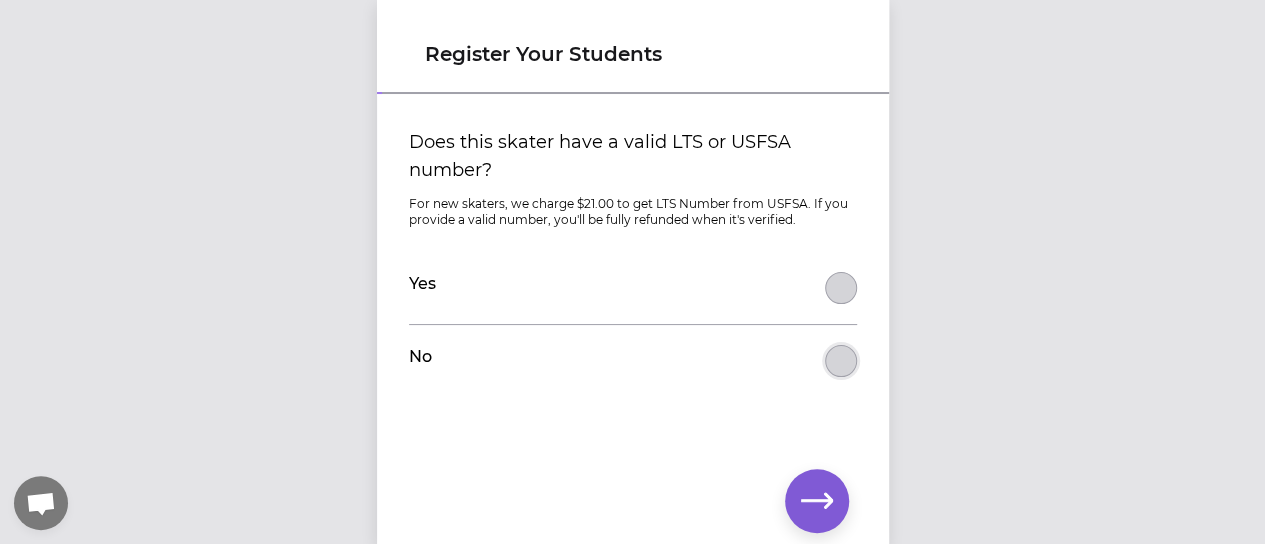 click on "Does this skater have a valid LTS or USFSA number?" at bounding box center (841, 288) 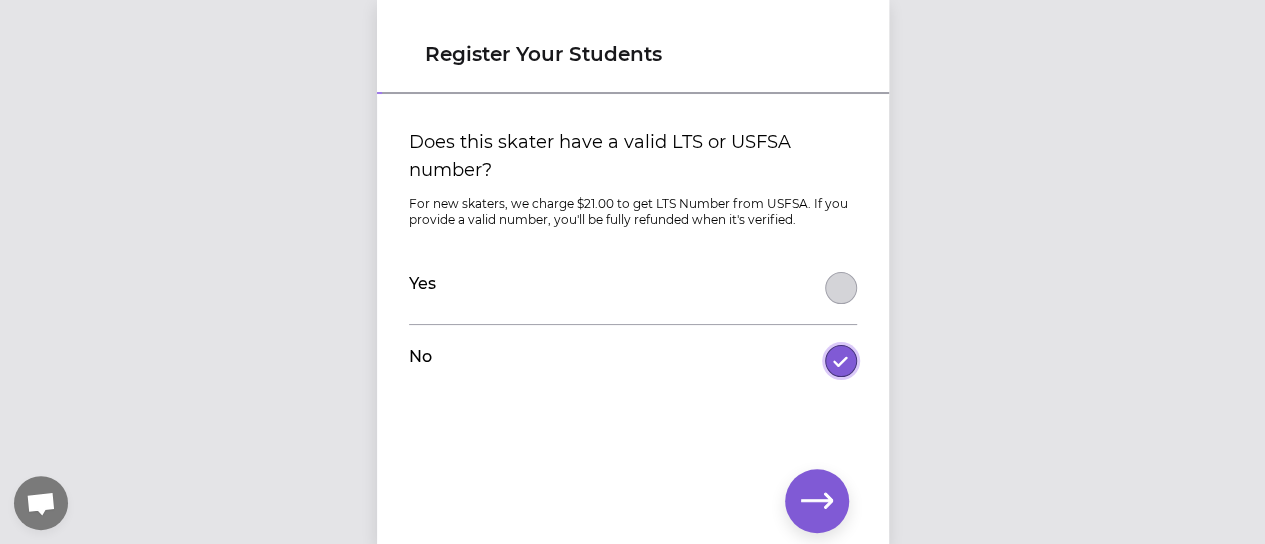 scroll, scrollTop: 15, scrollLeft: 0, axis: vertical 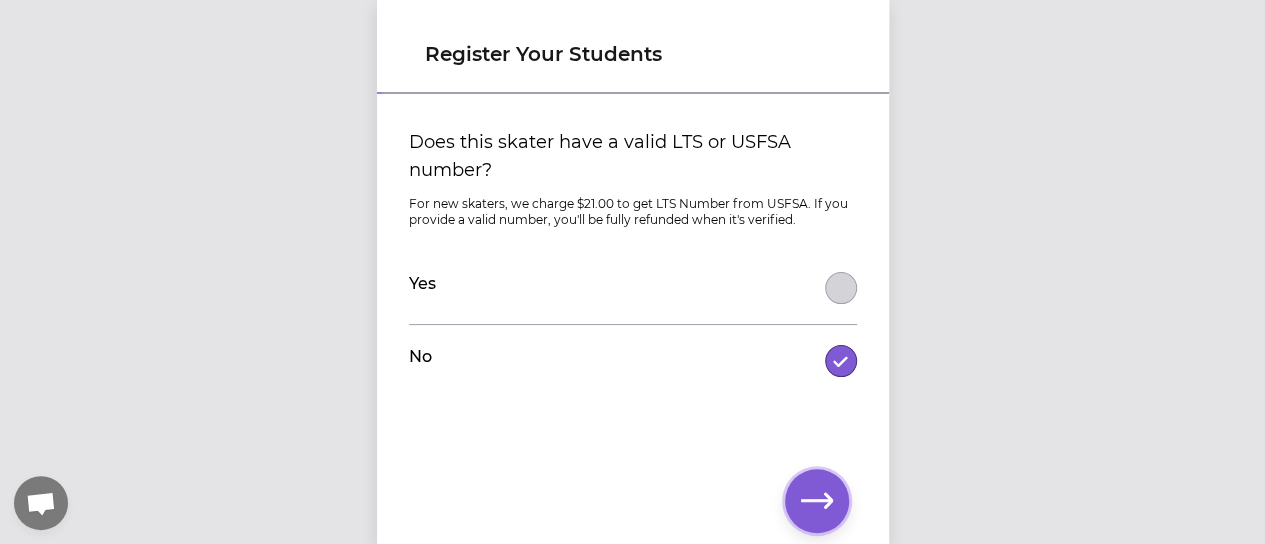 click 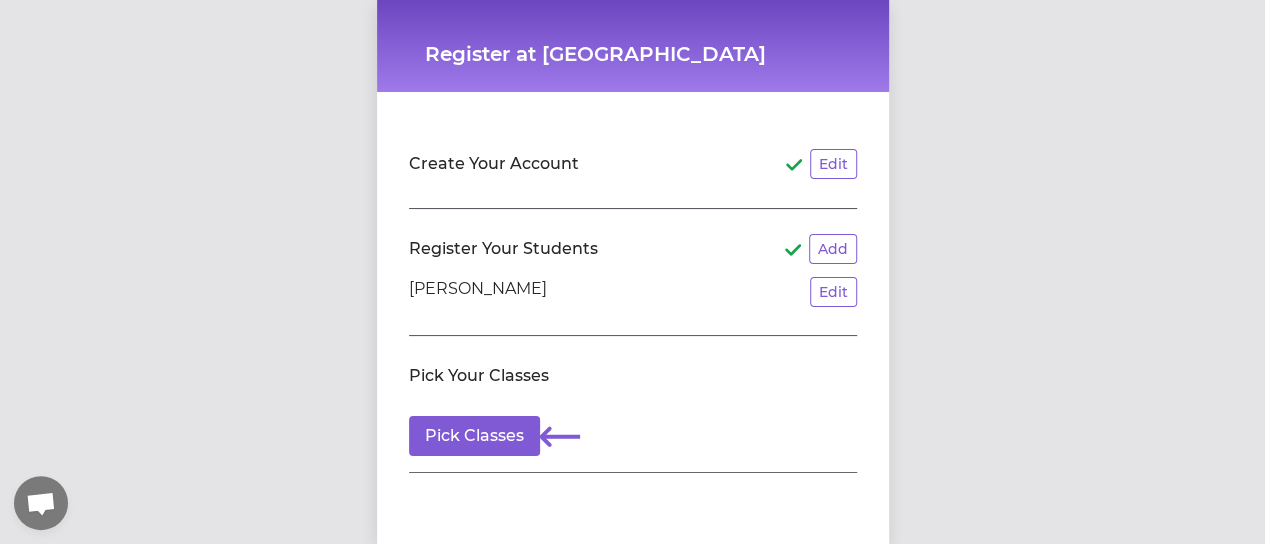 scroll, scrollTop: 0, scrollLeft: 0, axis: both 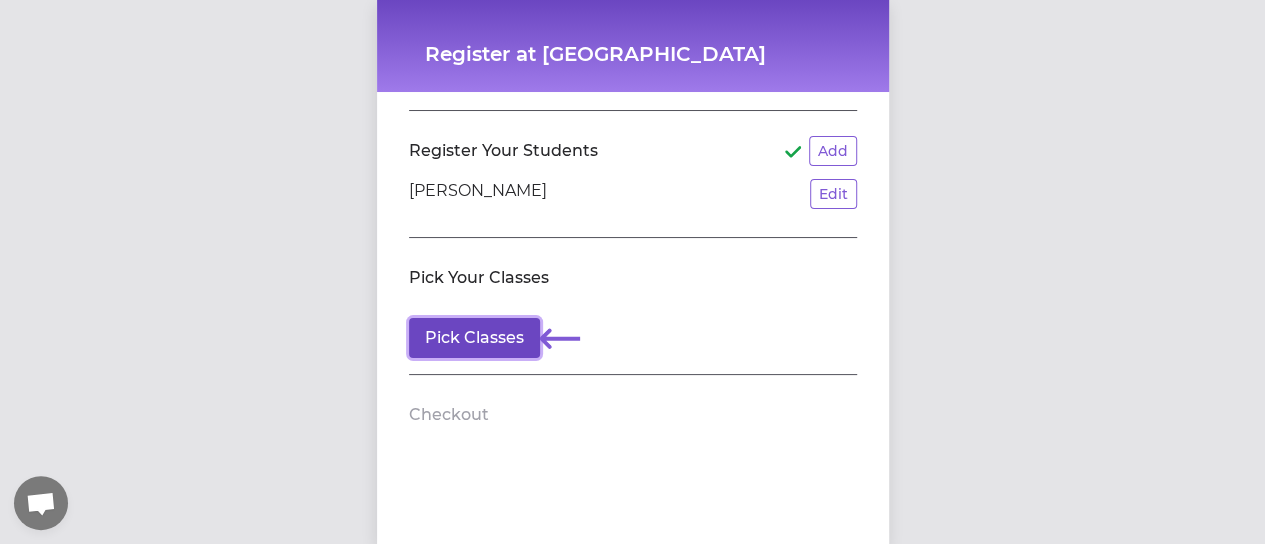 click on "Pick Classes" at bounding box center [474, 338] 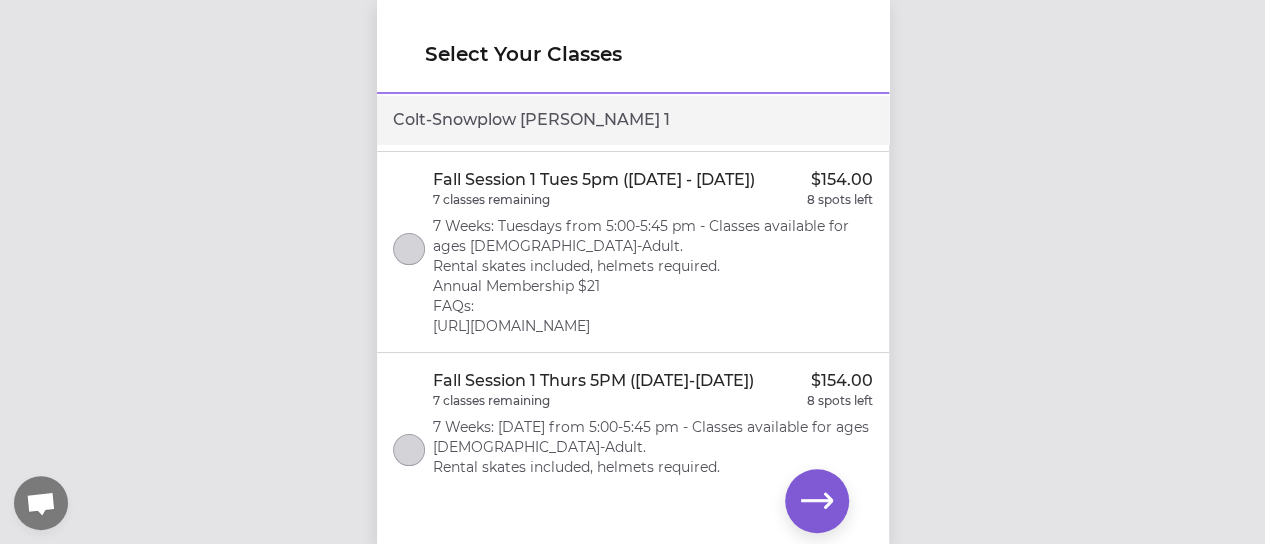 scroll, scrollTop: 200, scrollLeft: 0, axis: vertical 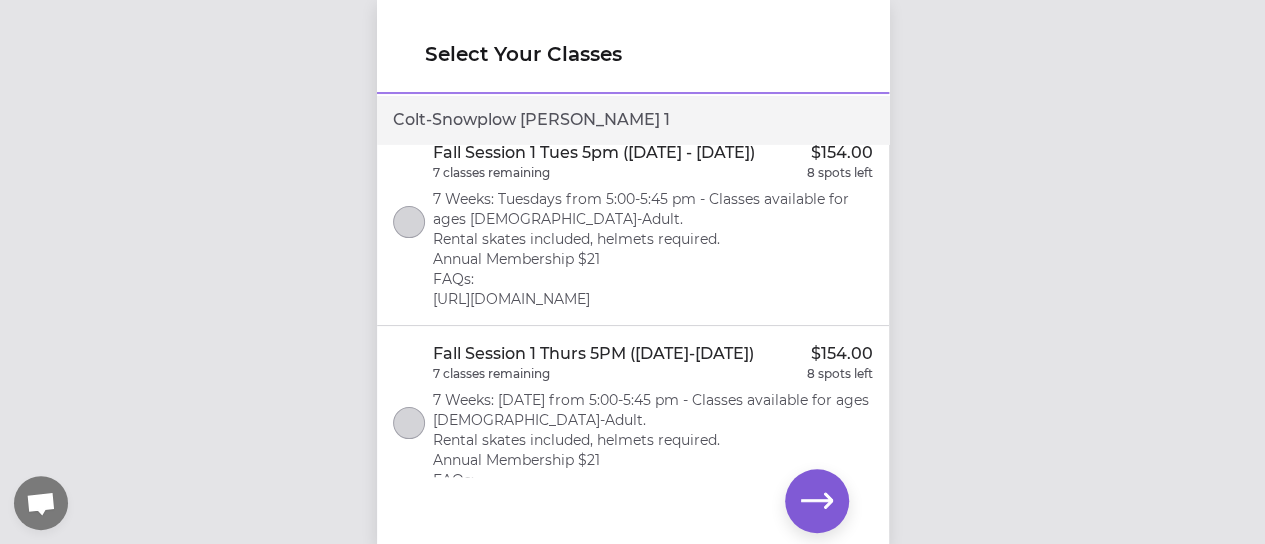 click on "Fall Session 1 Tues 5pm ([DATE] - [DATE]) $154.00 7   classes   remaining 8 spots left 7 Weeks: Tuesdays from 5:00-5:45 pm - Classes available for ages [DEMOGRAPHIC_DATA]-Adult.
Rental skates included, helmets required.
Annual Membership $21
FAQs:
[URL][DOMAIN_NAME]" at bounding box center [653, 225] 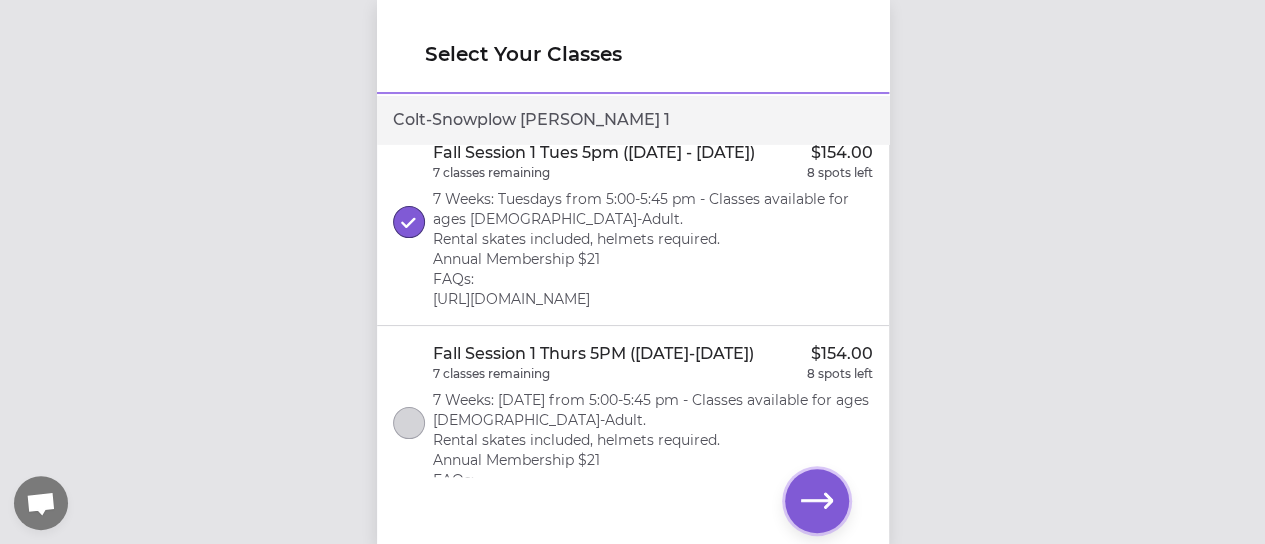 click at bounding box center [817, 501] 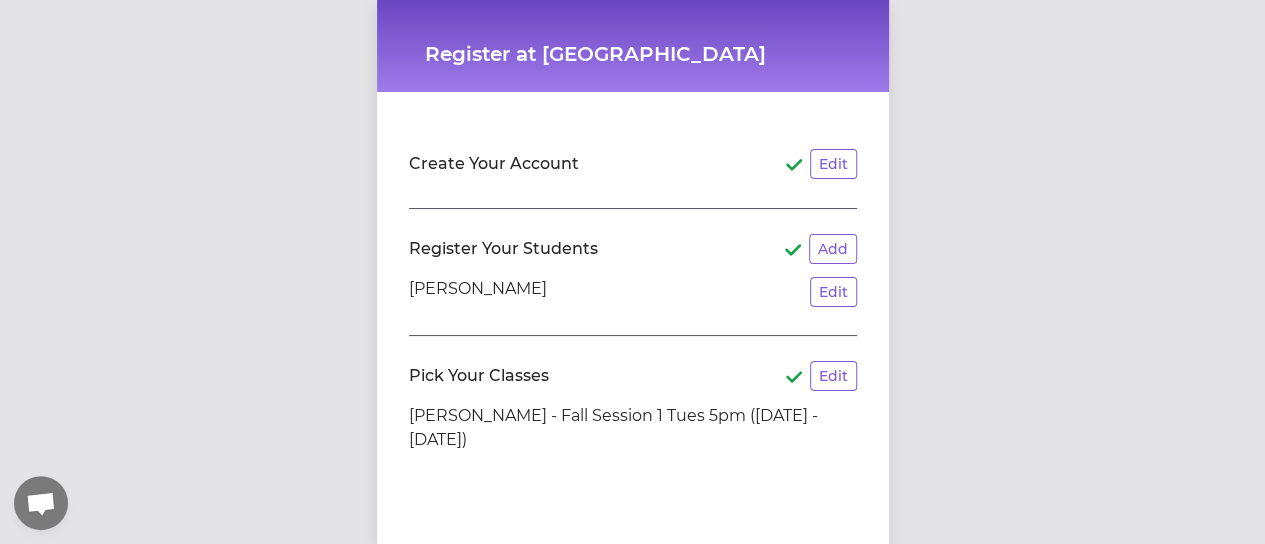 scroll, scrollTop: 15, scrollLeft: 0, axis: vertical 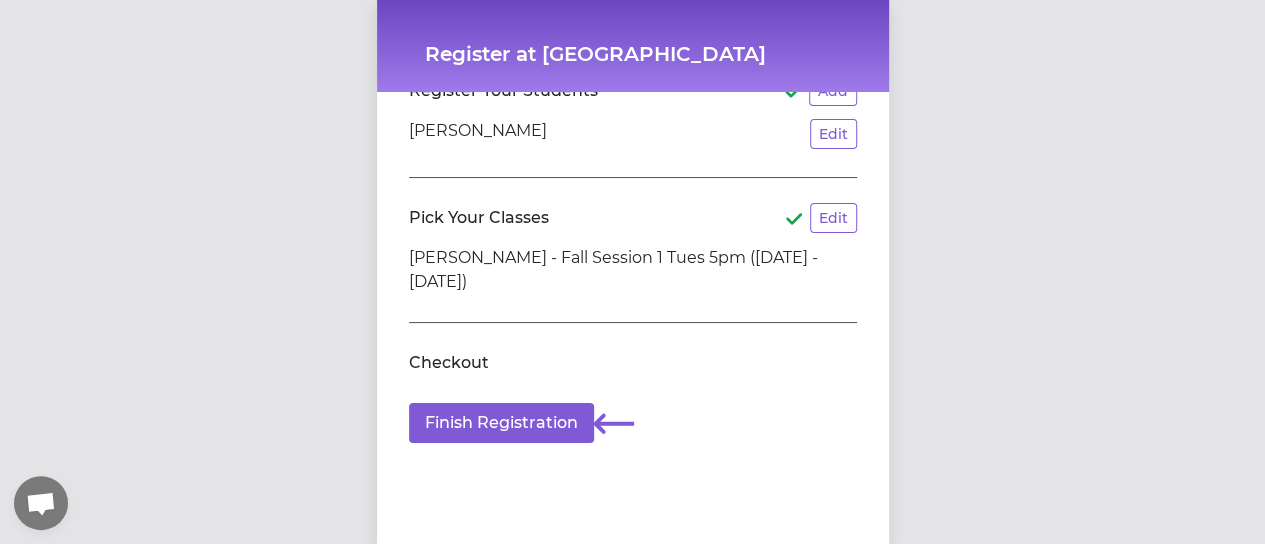 click on "Register at [GEOGRAPHIC_DATA] Create Your Account Edit Register Your Students Add [PERSON_NAME] Edit Pick Your Classes Edit [PERSON_NAME] - Fall Session 1 Tues 5pm ([DATE] - [DATE]) Checkout Finish Registration" at bounding box center [632, 272] 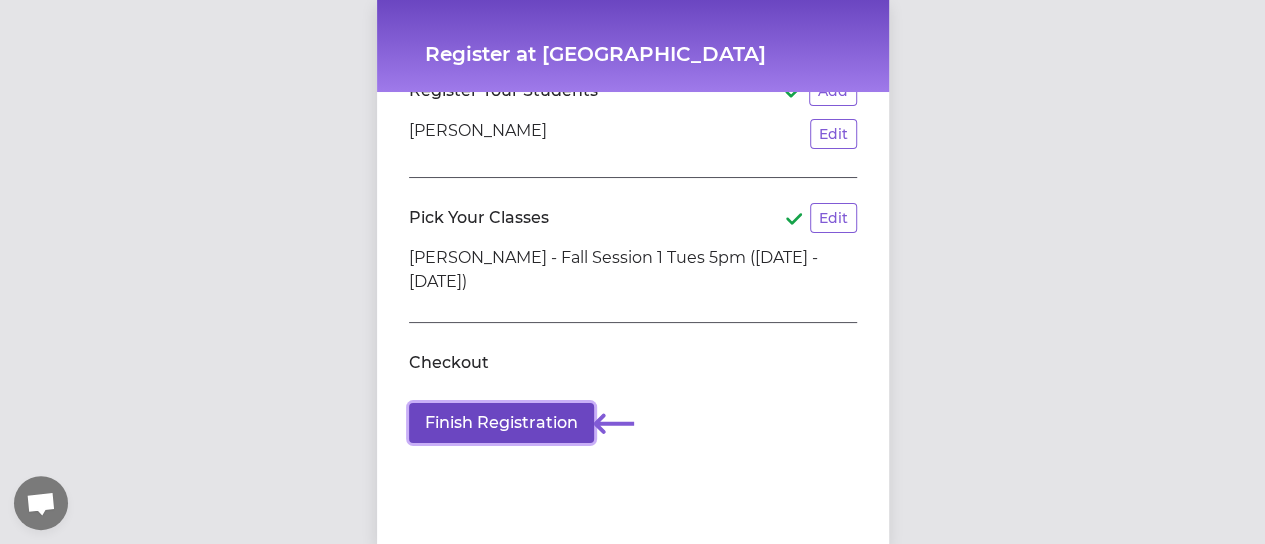 click on "Finish Registration" at bounding box center [501, 423] 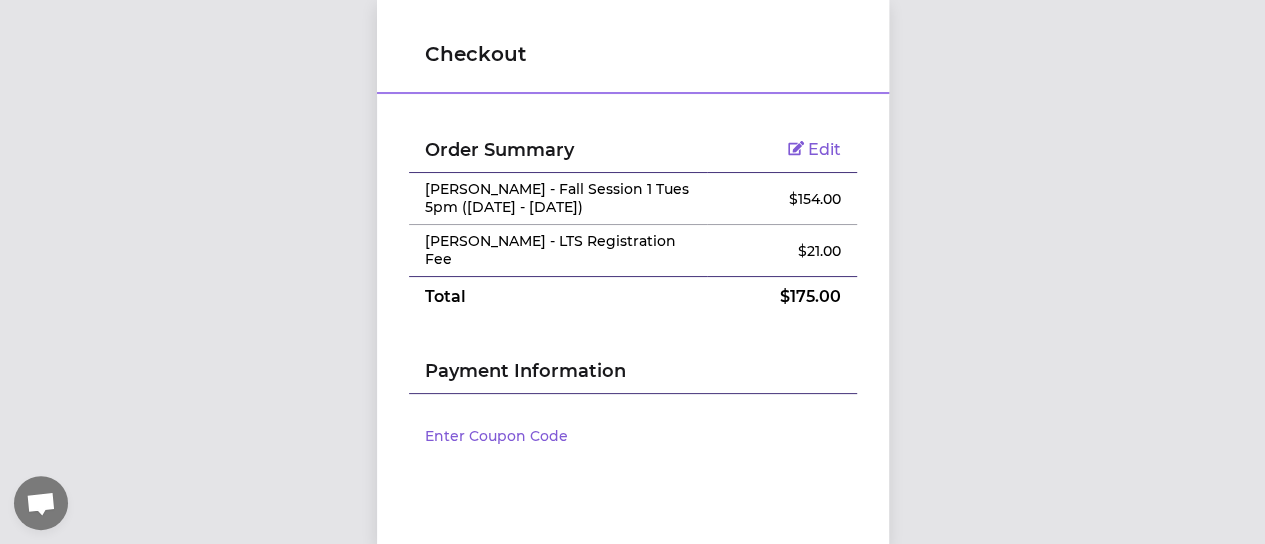 scroll, scrollTop: 0, scrollLeft: 0, axis: both 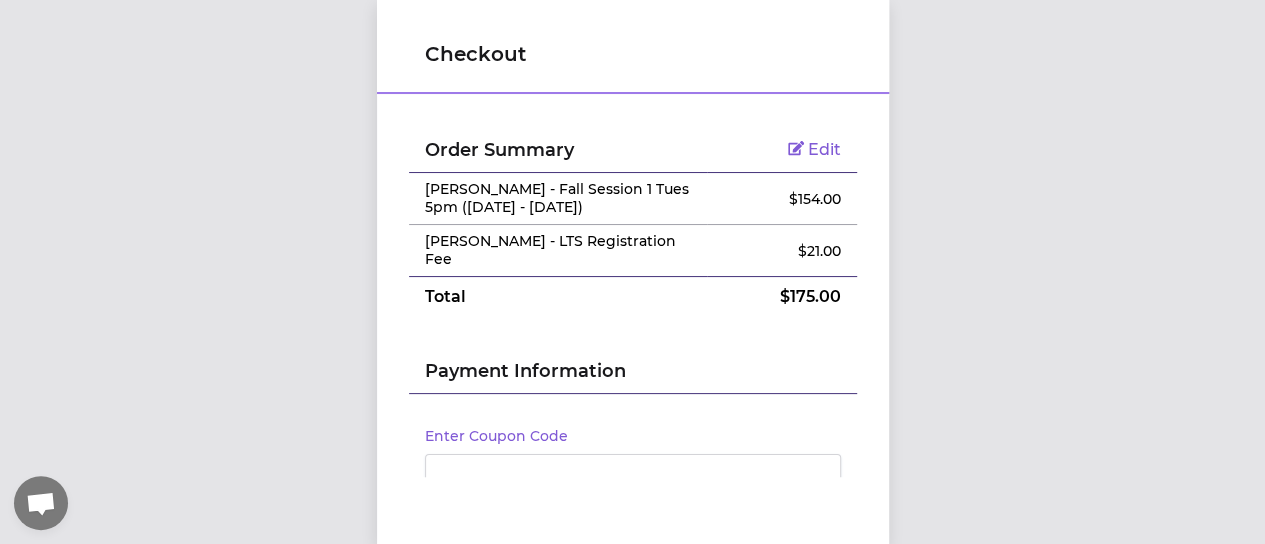 click on "Checkout Order Summary Edit [PERSON_NAME] - Fall Session 1 Tues 5pm ([DATE] - [DATE]) $ 154.00 [PERSON_NAME] - LTS Registration Fee $ 21.00 Total $ 175.00 Payment Information Enter Coupon Code Pay $175.00" at bounding box center (632, 272) 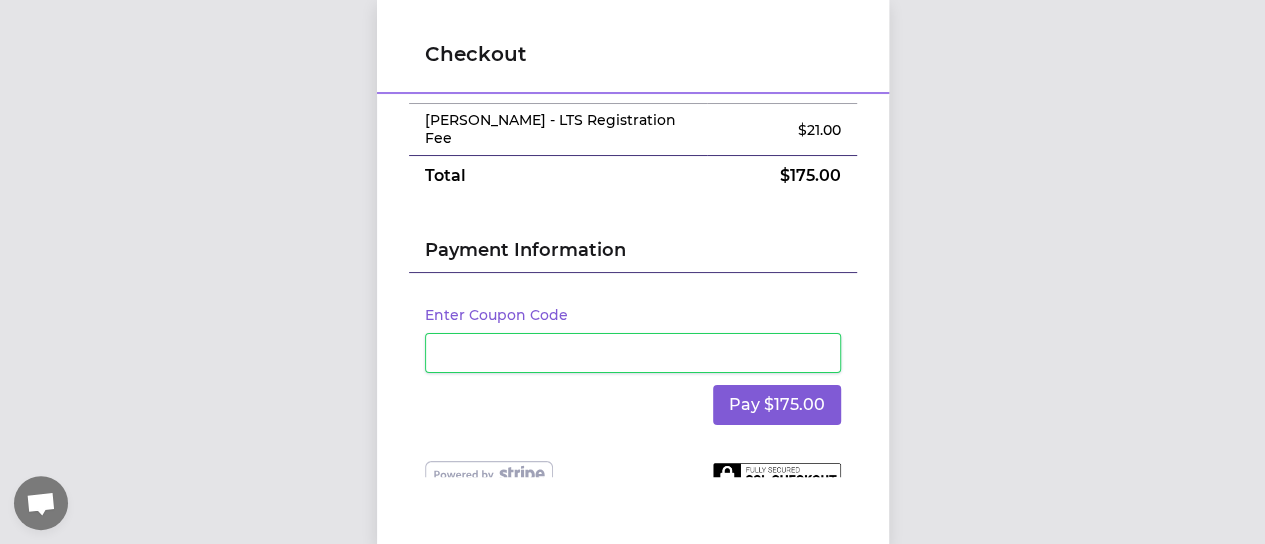 scroll, scrollTop: 132, scrollLeft: 0, axis: vertical 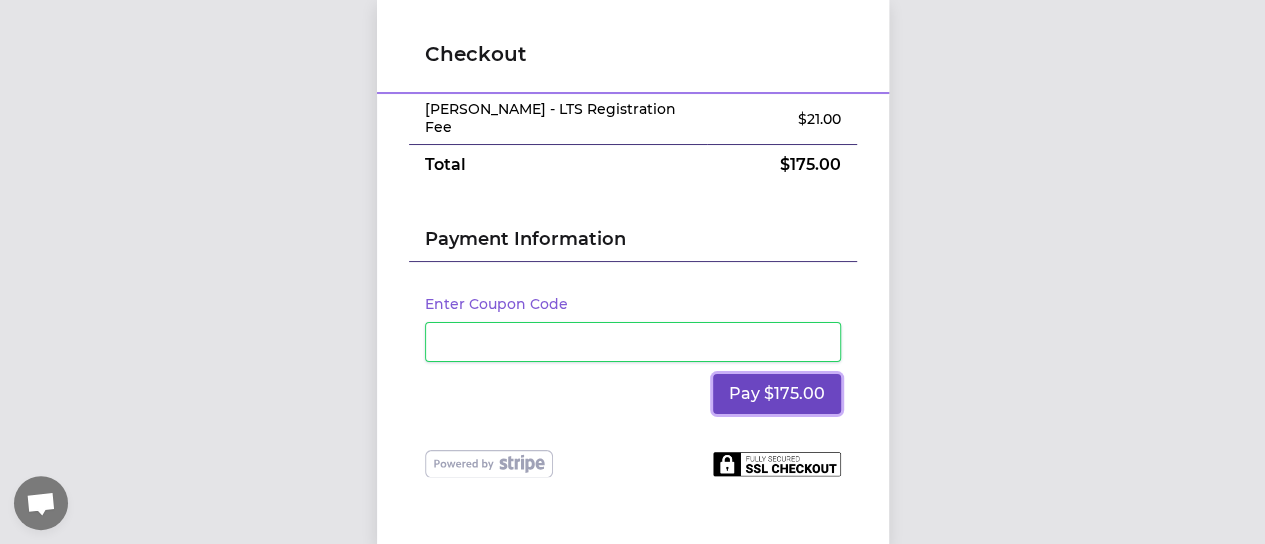 click on "Pay $175.00" at bounding box center (777, 394) 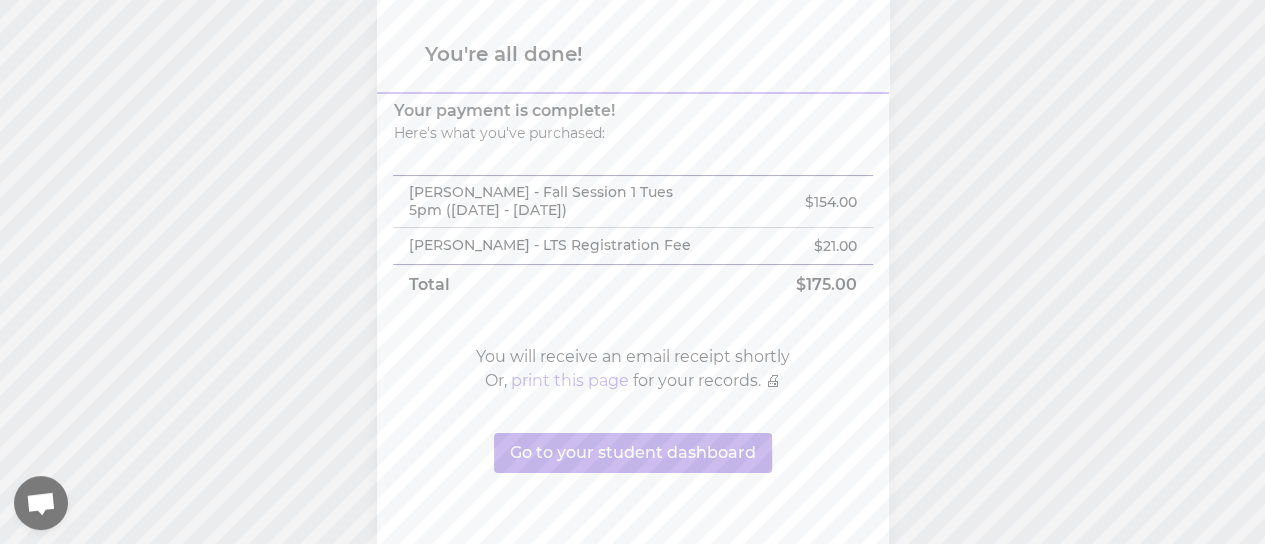 scroll, scrollTop: 32, scrollLeft: 0, axis: vertical 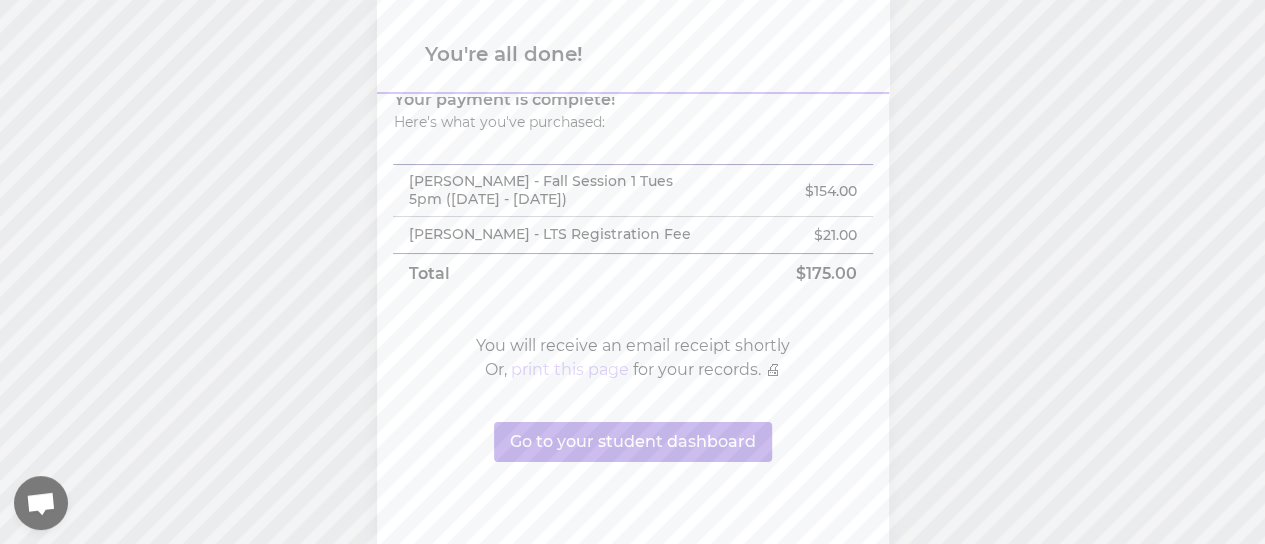 click on "print this page" at bounding box center [570, 370] 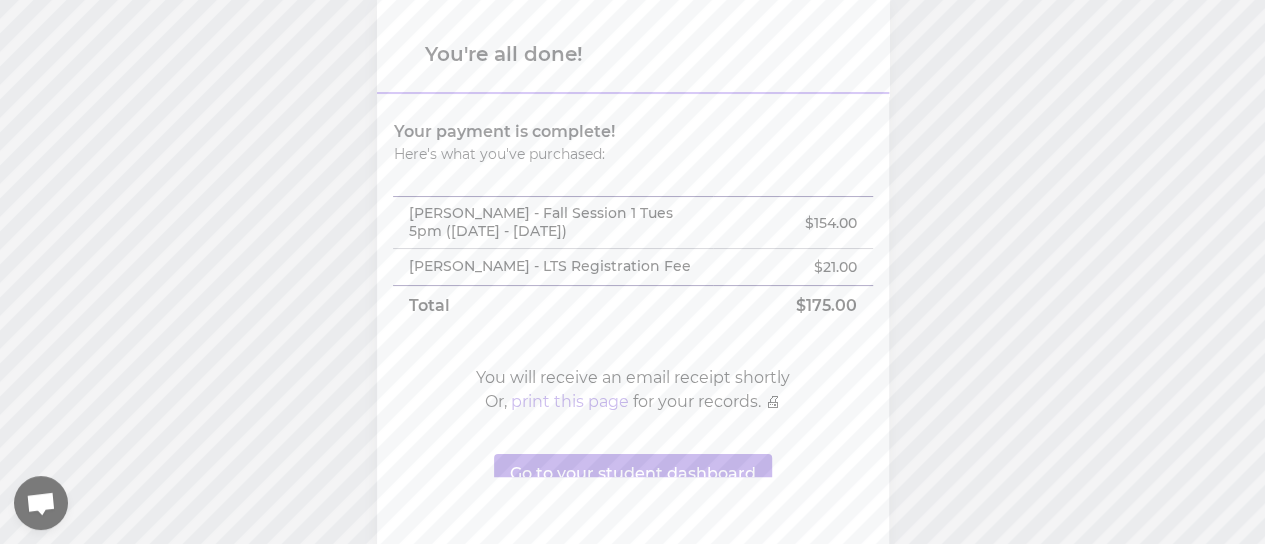 scroll, scrollTop: 32, scrollLeft: 0, axis: vertical 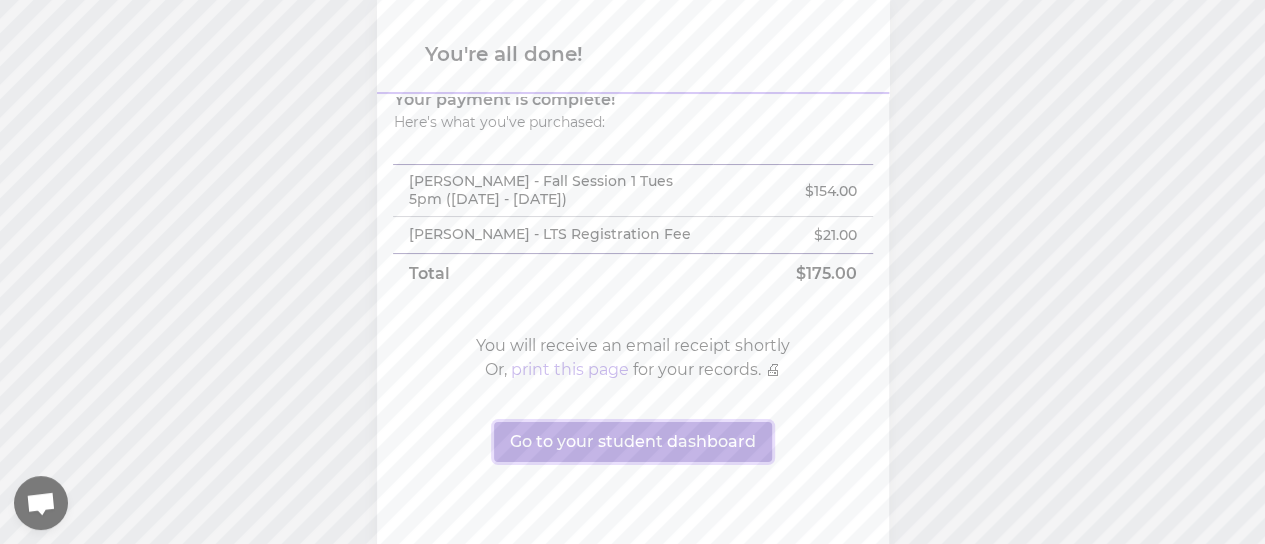 click on "Go to your student dashboard" at bounding box center [633, 442] 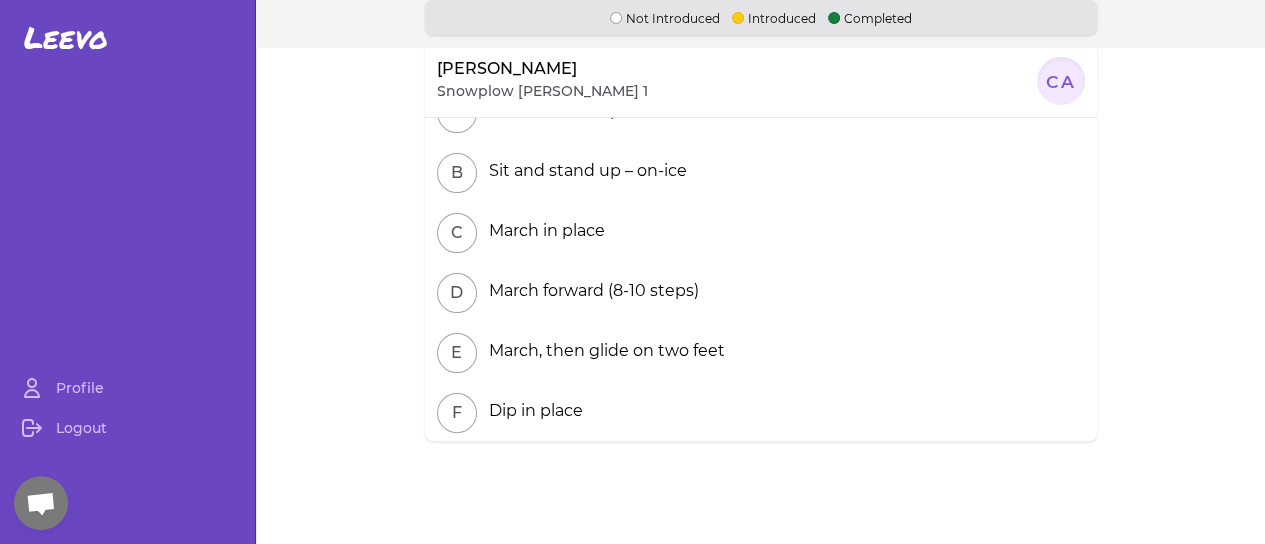 scroll, scrollTop: 0, scrollLeft: 0, axis: both 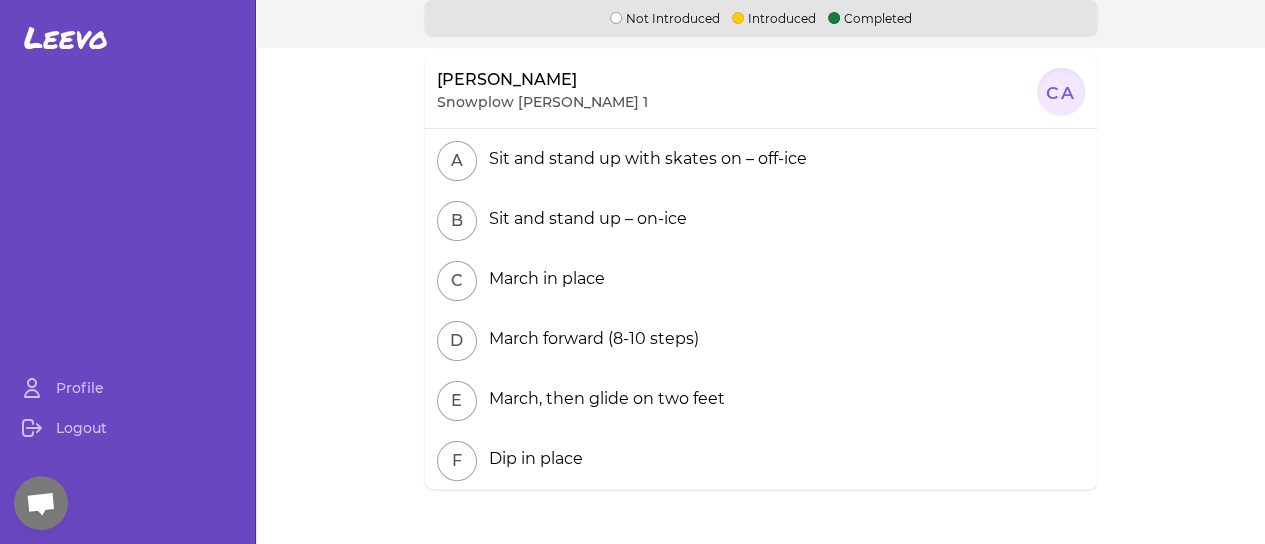 drag, startPoint x: 1252, startPoint y: 305, endPoint x: 1270, endPoint y: 276, distance: 34.132095 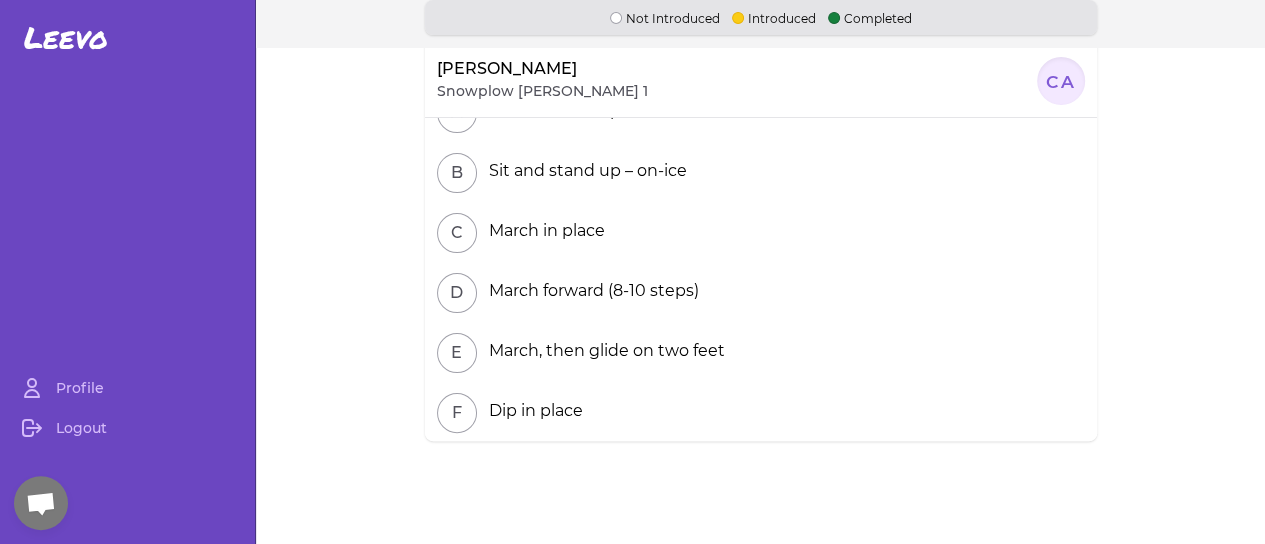 scroll, scrollTop: 0, scrollLeft: 0, axis: both 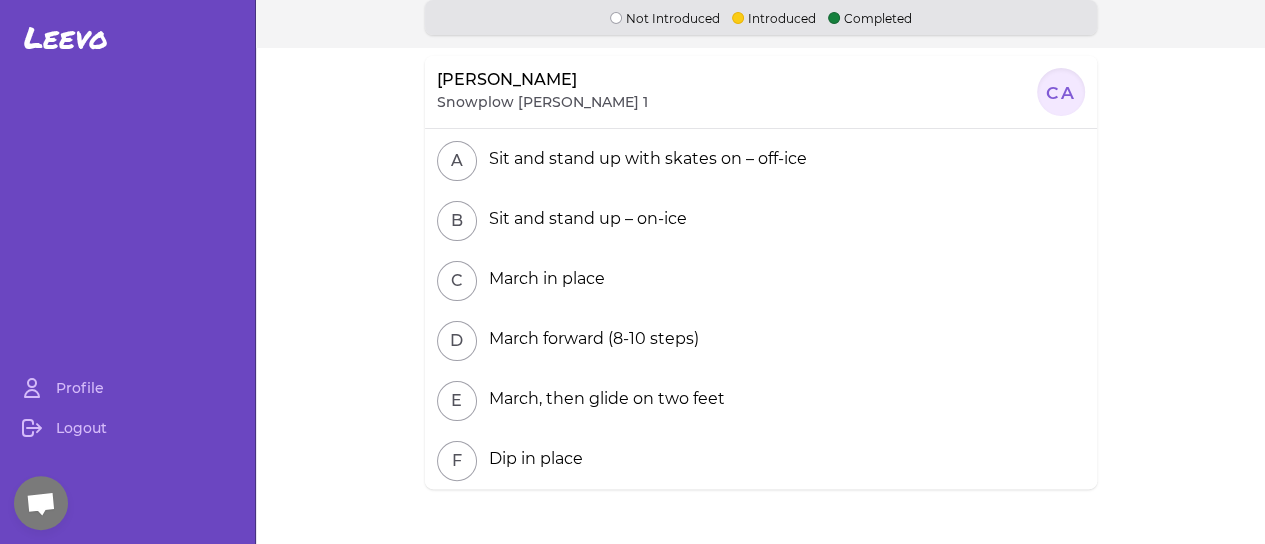 click on "[PERSON_NAME] Snowplow [PERSON_NAME] 1 CA A Sit and stand up with skates on – off-ice B Sit and stand up – on-ice C March in place D March forward (8-10 steps) E March, then glide on two feet F Dip in place" at bounding box center (760, 272) 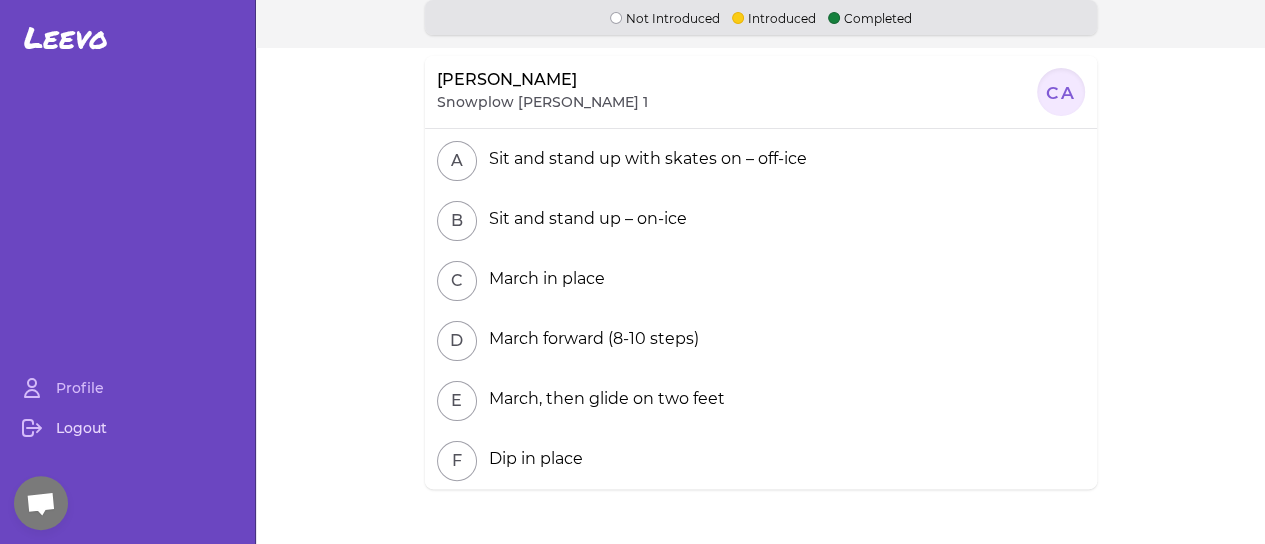 click on "Logout" at bounding box center [127, 428] 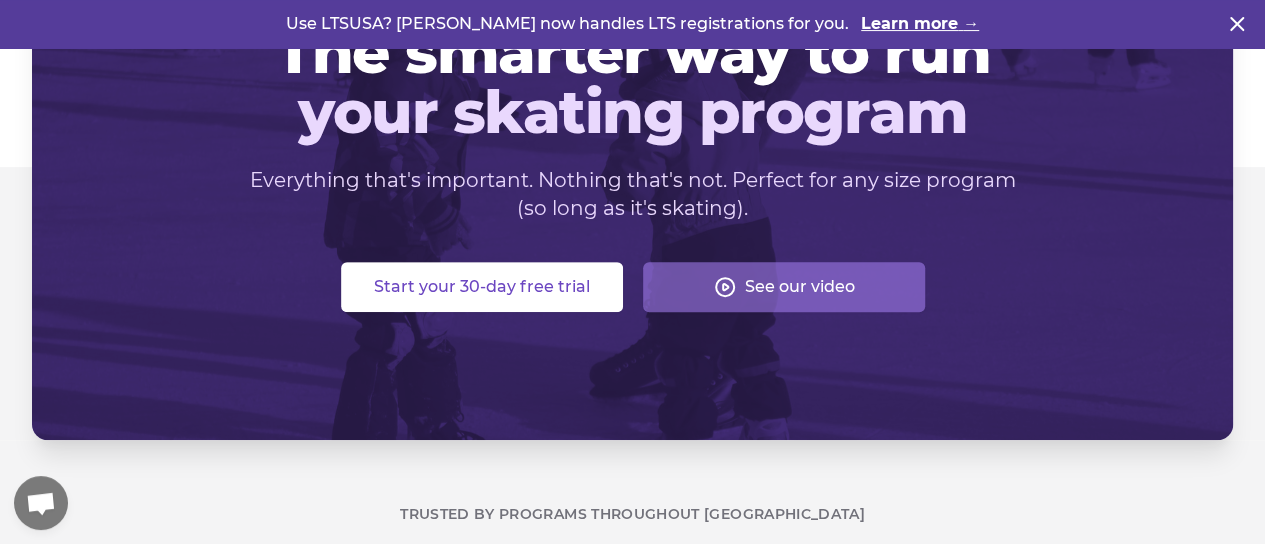 scroll, scrollTop: 0, scrollLeft: 0, axis: both 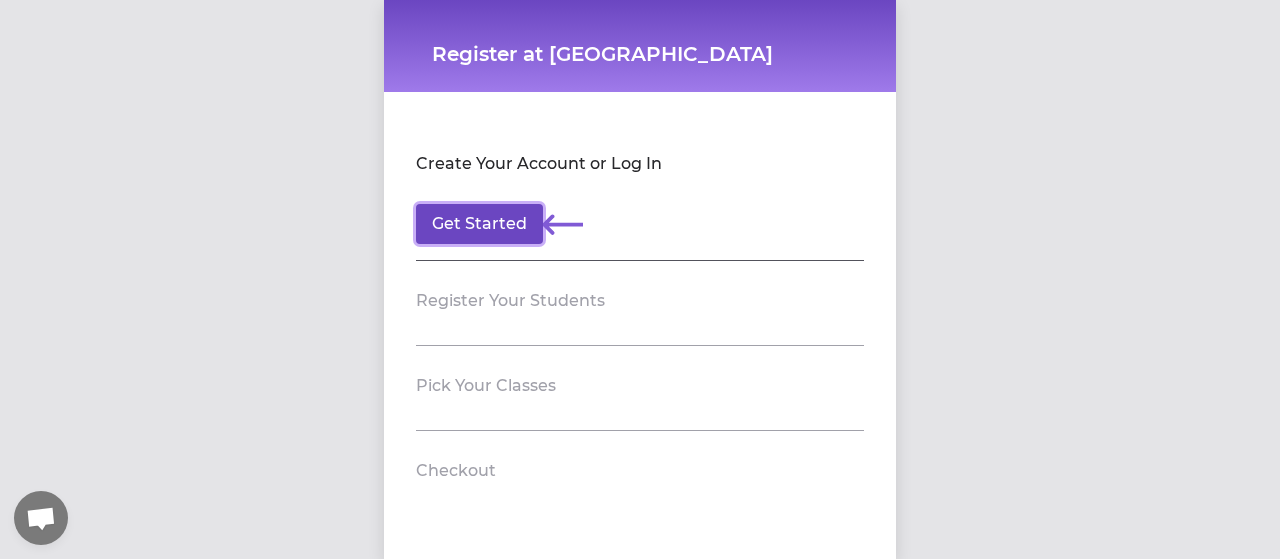 click on "Get Started" at bounding box center (479, 224) 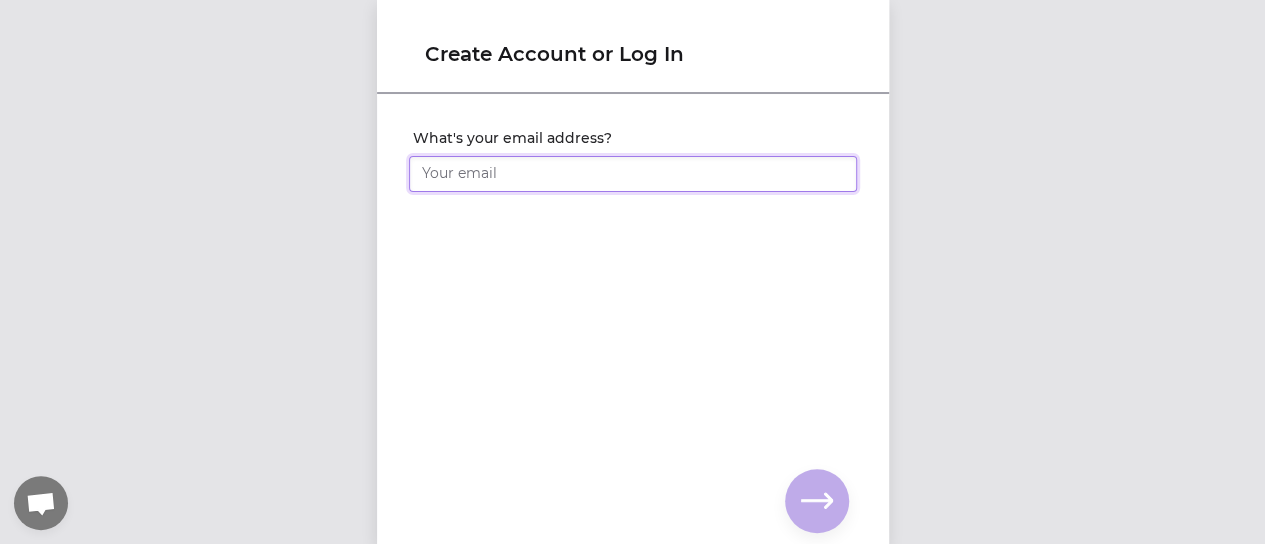 click on "What's your email address?" at bounding box center (633, 174) 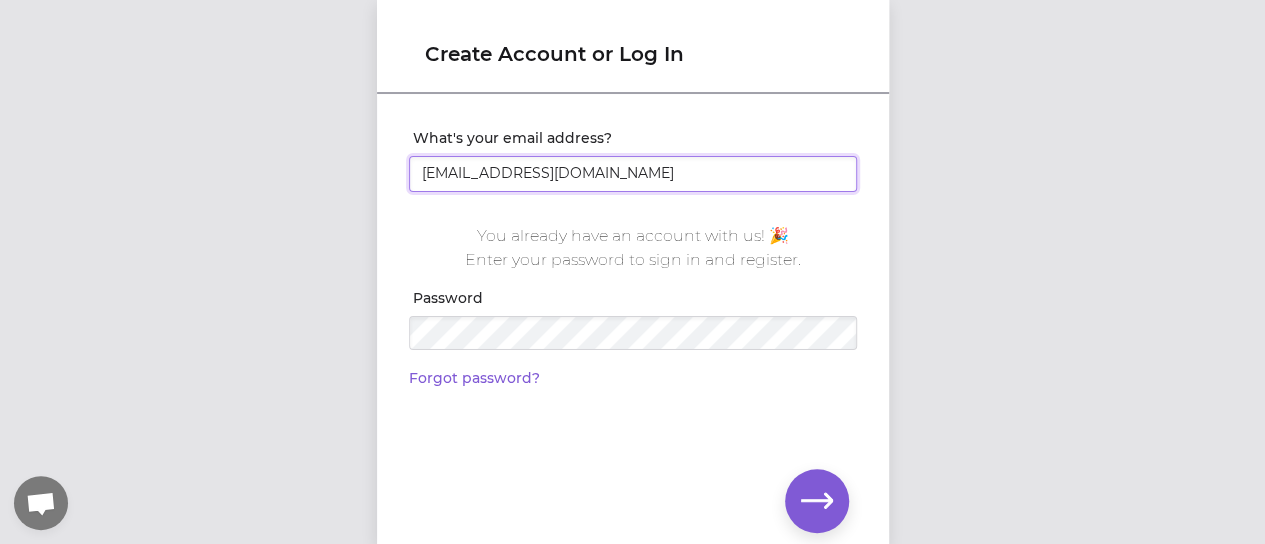 type on "[EMAIL_ADDRESS][DOMAIN_NAME]" 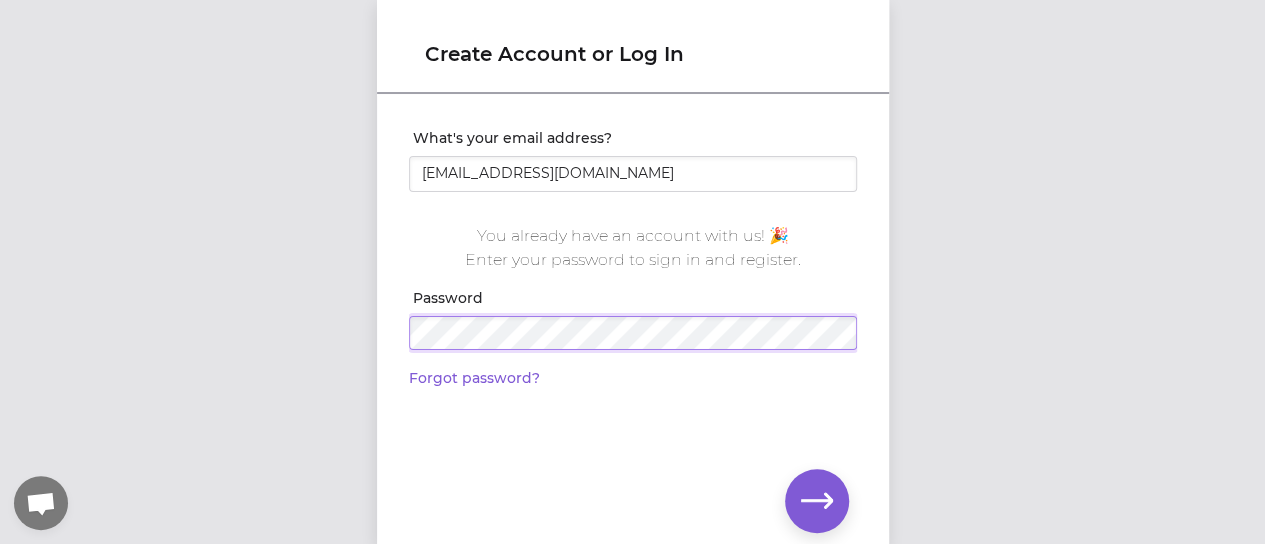 click at bounding box center (0, 0) 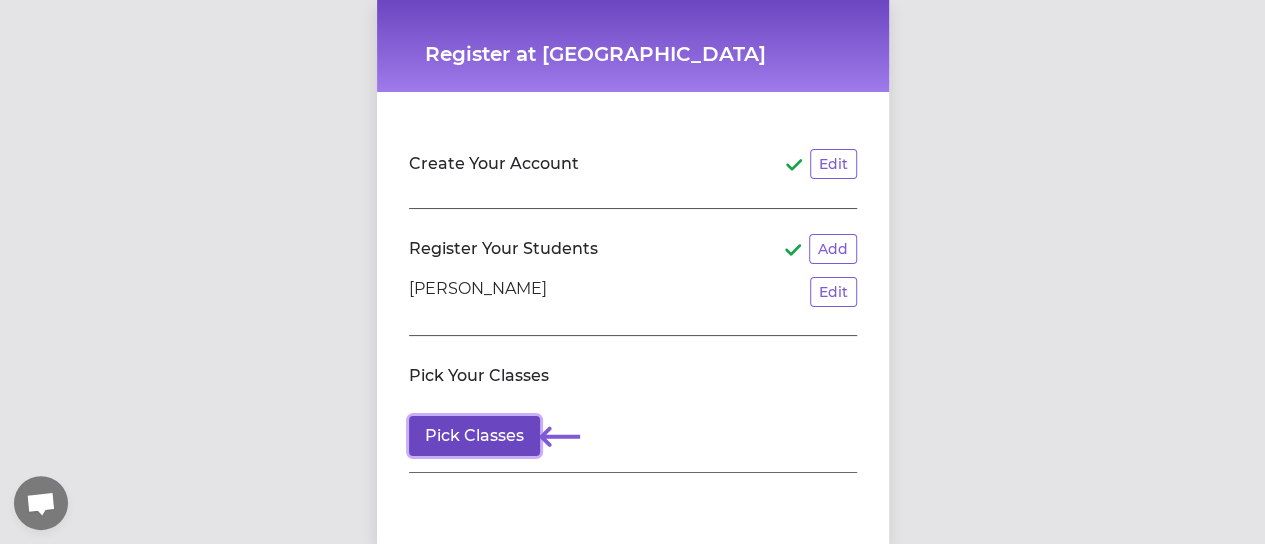 click on "Pick Classes" at bounding box center [474, 436] 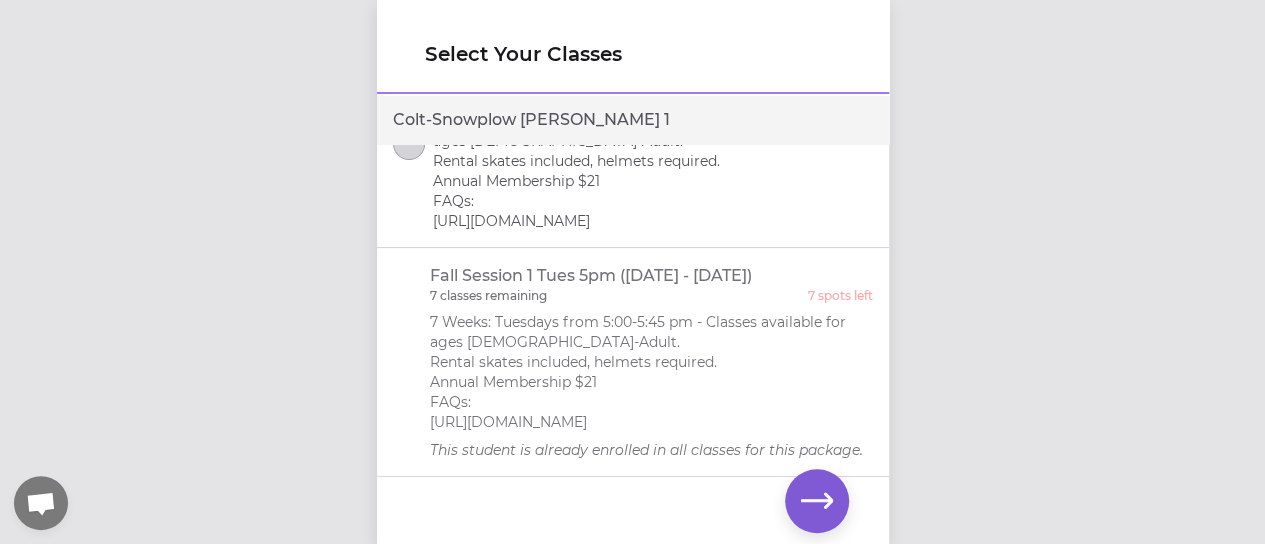 scroll, scrollTop: 722, scrollLeft: 0, axis: vertical 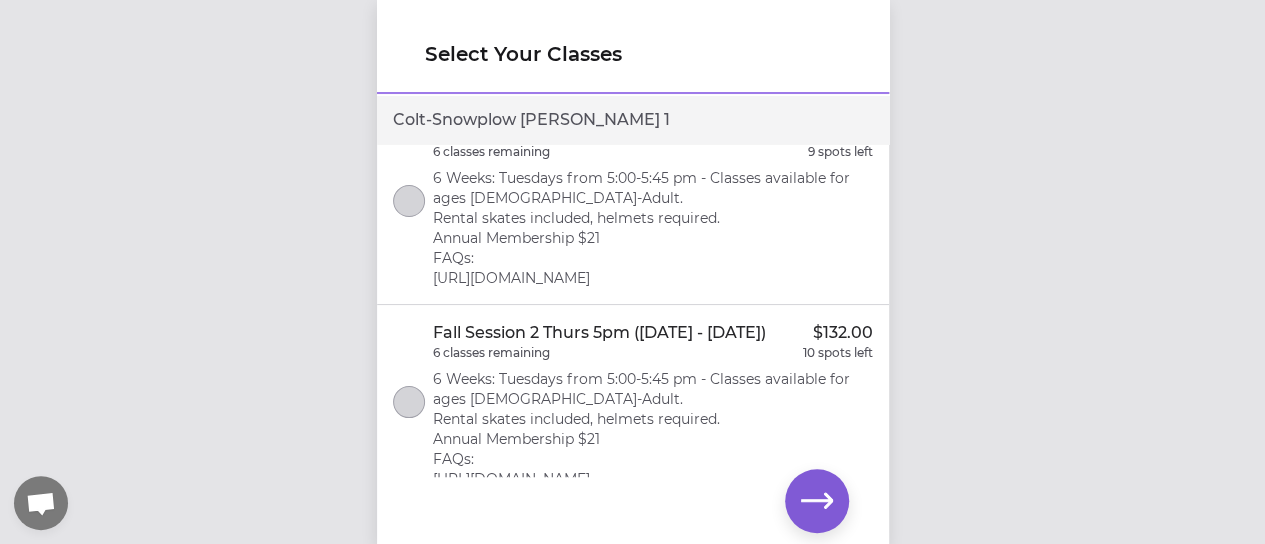 click on "6 Weeks: Tuesdays from 5:00-5:45 pm - Classes available for ages [DEMOGRAPHIC_DATA]-Adult.
Rental skates included, helmets required.
Annual Membership $21
FAQs:
[URL][DOMAIN_NAME]" at bounding box center (653, 228) 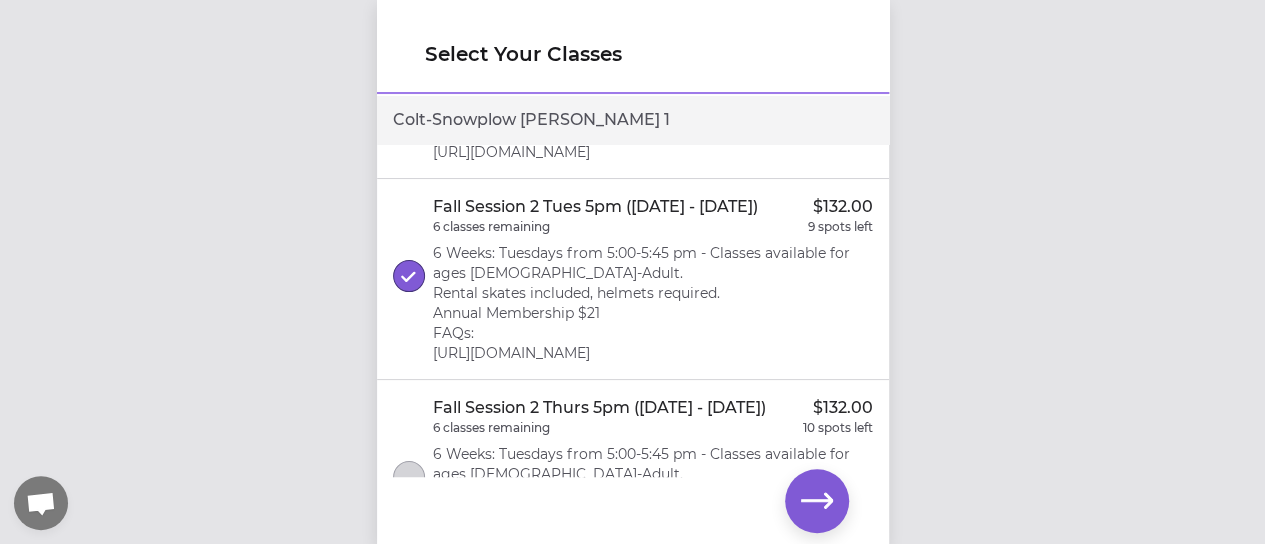 scroll, scrollTop: 322, scrollLeft: 0, axis: vertical 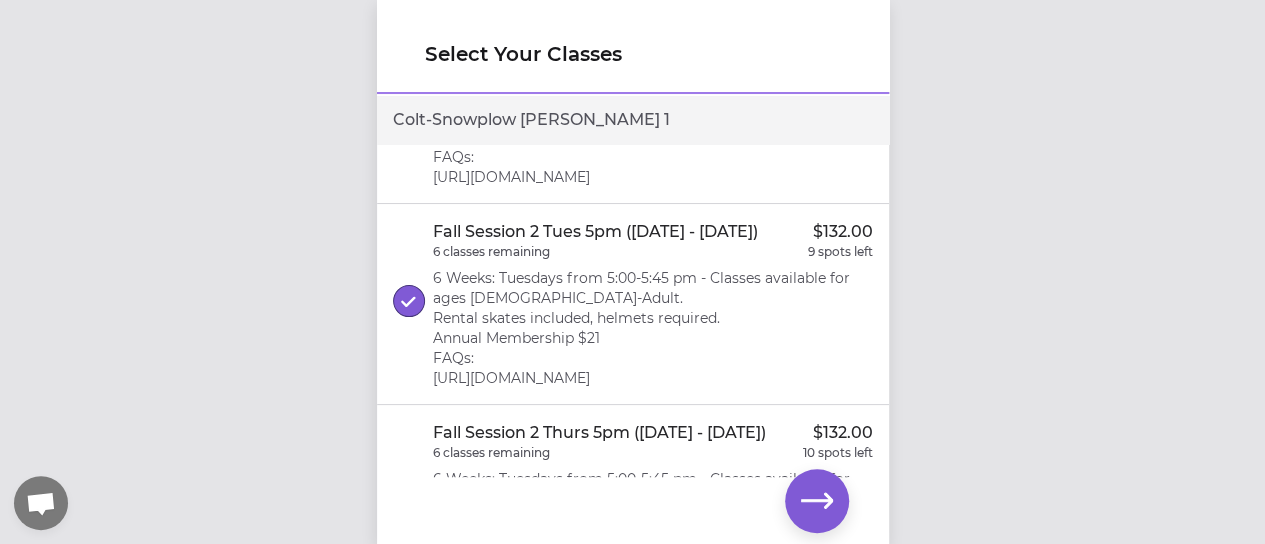 click on "Select Your Classes Colt  -  Snowplow Sam 1 LTS Summer 2: July 21 - 24, 2025 at 5:15PM $60.00 3   classes   remaining 4 spots left 4 Classes: Monday-Thurs daily from 5:15-6:00 pm - Classes available for ages 3-17.
Rental skates included, helmets required.
FAQs:
https://www.glacierskateacademy.org/learn-to-skate-faqs Fall Session 1 Thurs 5PM (Sept 11-Oct 23, 2025) $154.00 7   classes   remaining 8 spots left 7 Weeks: Thursday from 5:00-5:45 pm - Classes available for ages 3-Adult.
Rental skates included, helmets required.
Annual Membership $21
FAQs:
https://www.glacierskateacademy.org/learn-to-skate-faqs Fall Session 2 Tues 5pm (Oct 28 - Dec 9th) $132.00 6   classes   remaining 9 spots left 6 Weeks: Tuesdays from 5:00-5:45 pm - Classes available for ages 3-Adult.
Rental skates included, helmets required.
Annual Membership $21
FAQs:
https://www.glacierskateacademy.org/learn-to-skate-faqs Fall Session 2 Thurs 5pm (Oct 30 - Dec 11)  $132.00 6   classes   remaining 10 spots left 7   classes   remaining" at bounding box center (632, 272) 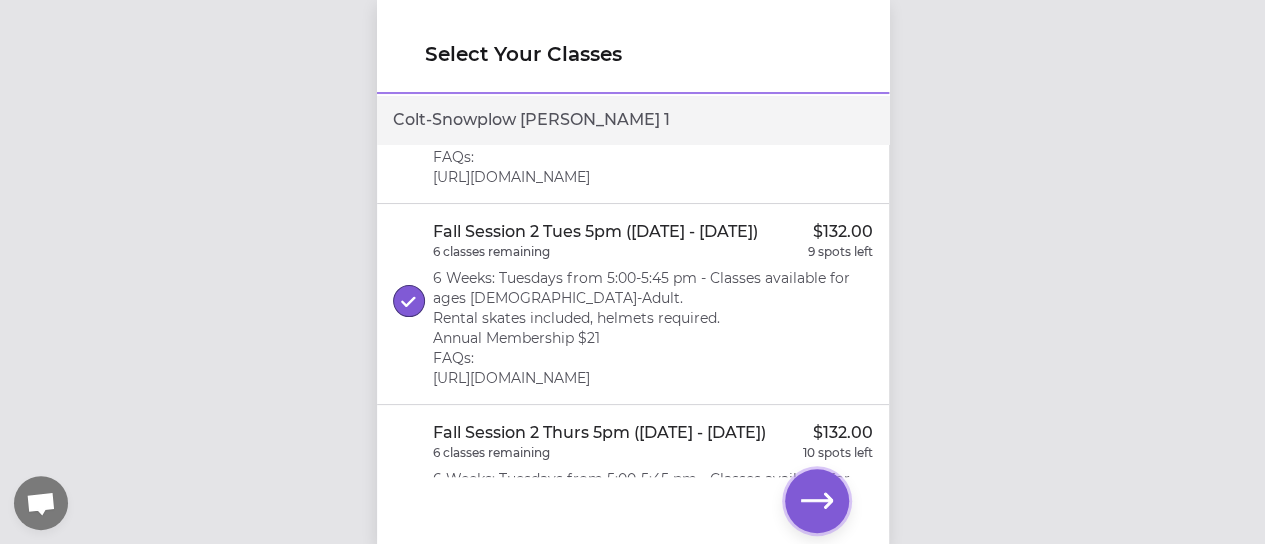 click 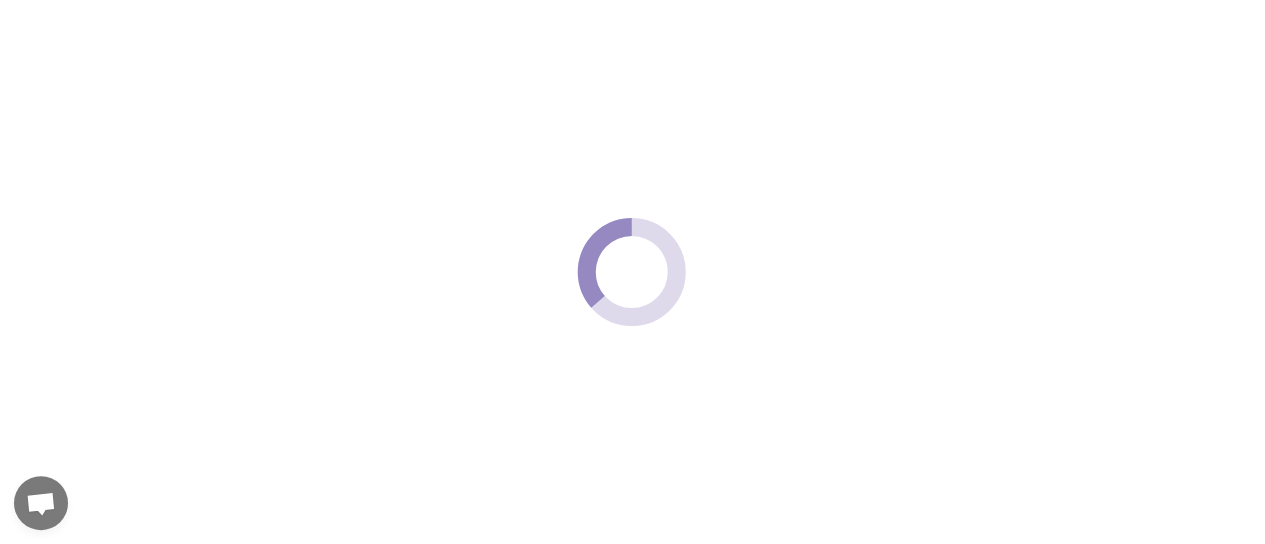scroll, scrollTop: 0, scrollLeft: 0, axis: both 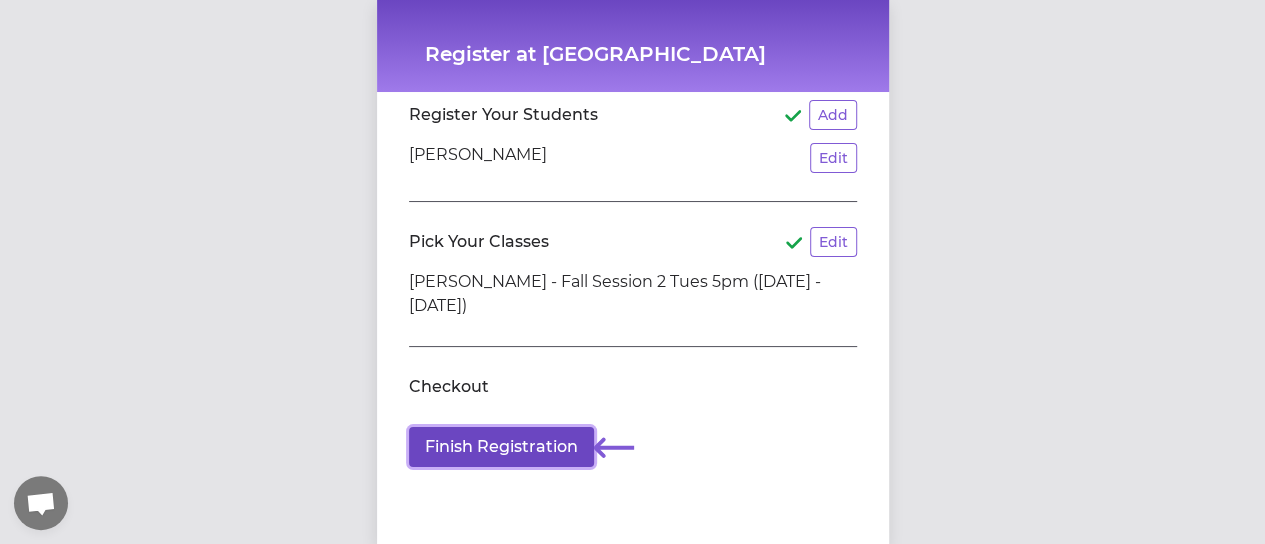 click on "Finish Registration" at bounding box center [501, 447] 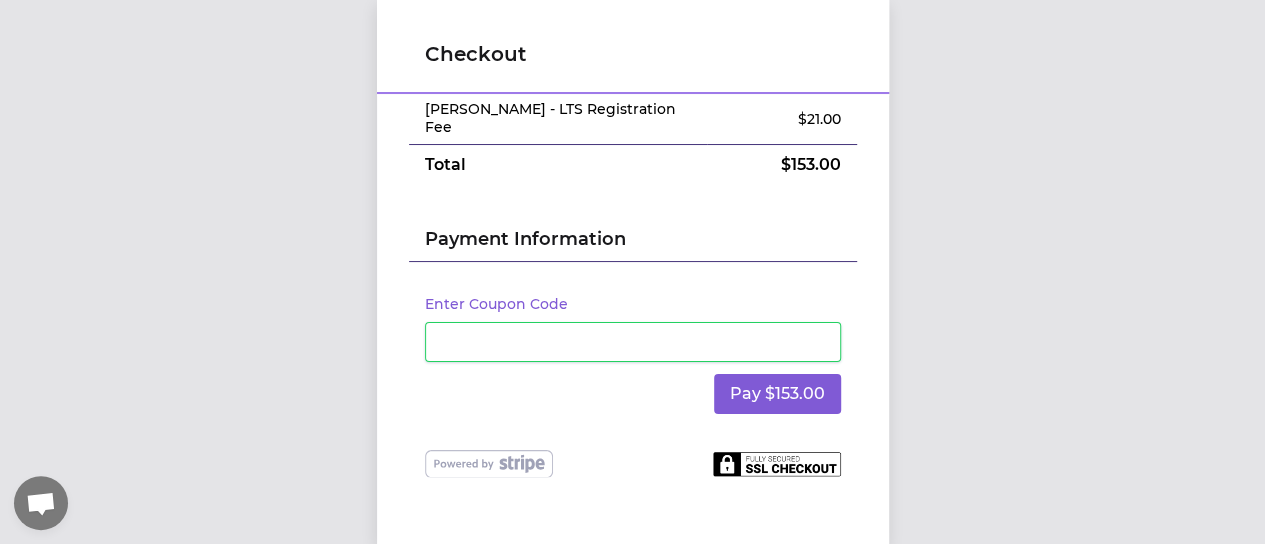 scroll, scrollTop: 0, scrollLeft: 0, axis: both 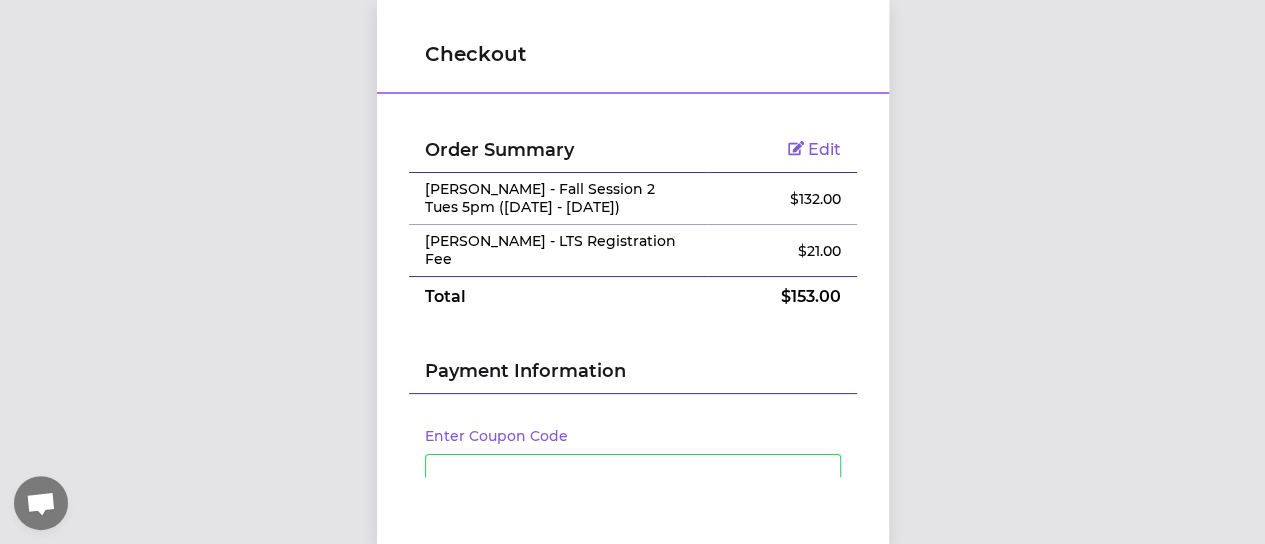 click on "Edit" at bounding box center [824, 149] 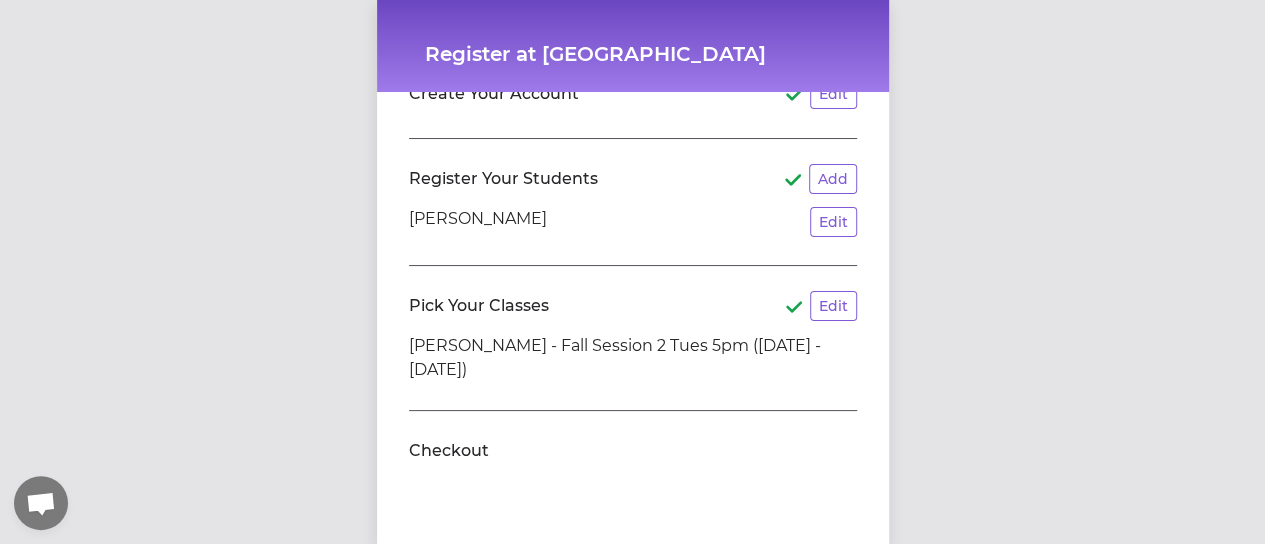 scroll, scrollTop: 134, scrollLeft: 0, axis: vertical 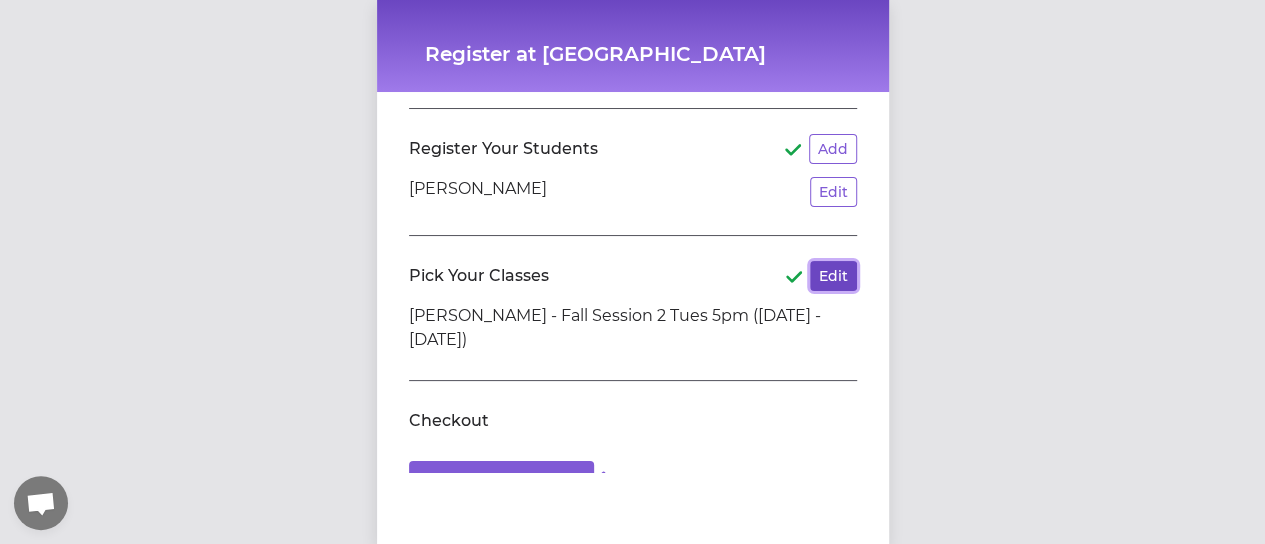 click on "Edit" at bounding box center [833, 276] 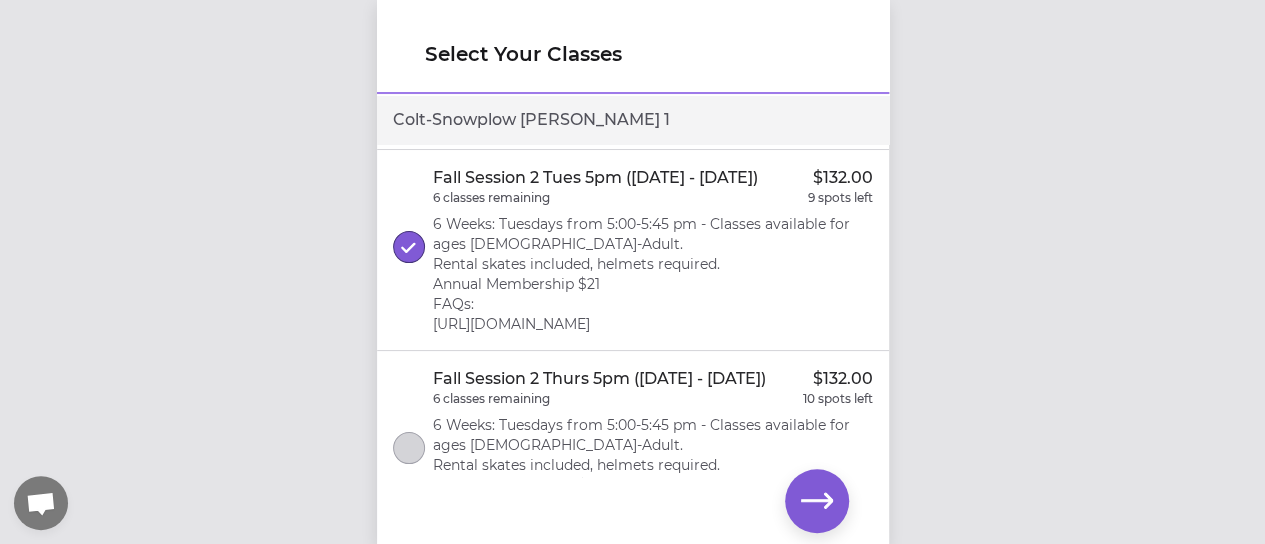 scroll, scrollTop: 400, scrollLeft: 0, axis: vertical 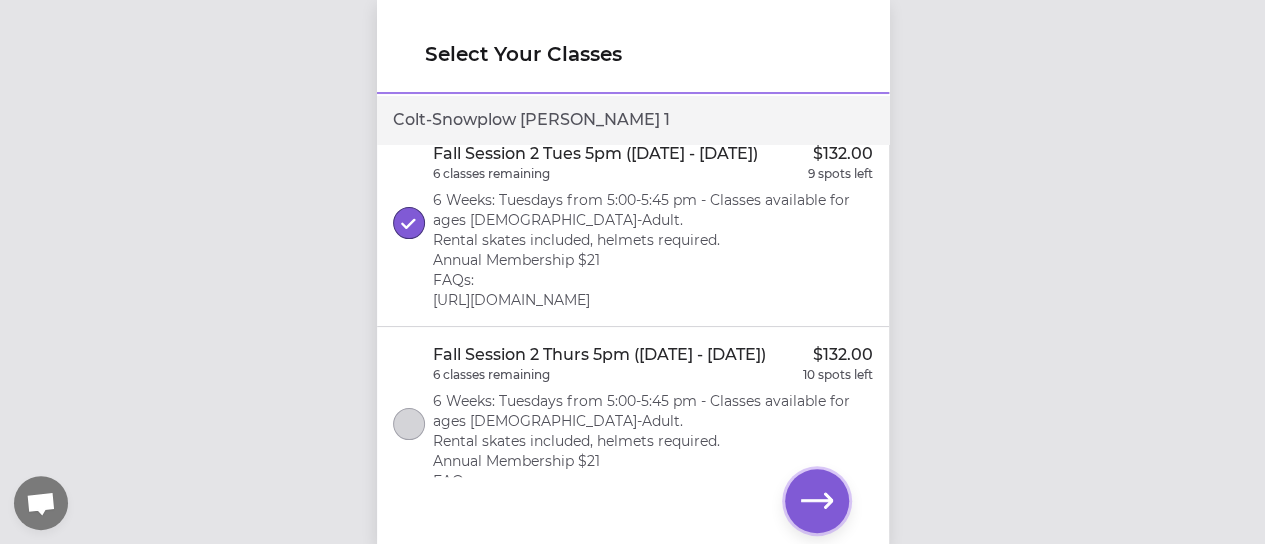 click 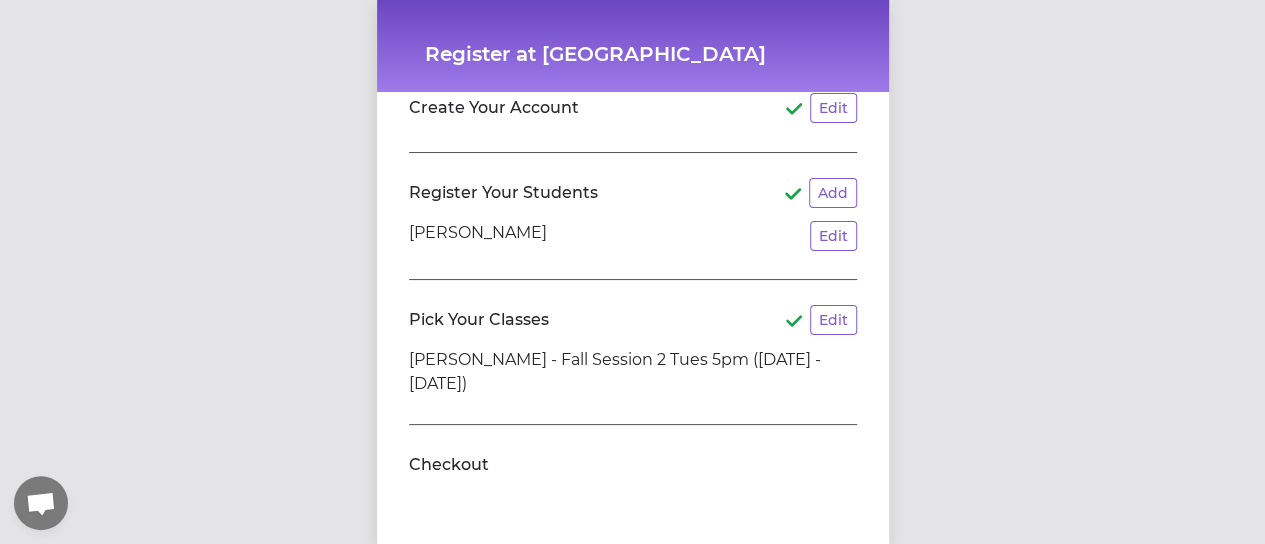 scroll, scrollTop: 134, scrollLeft: 0, axis: vertical 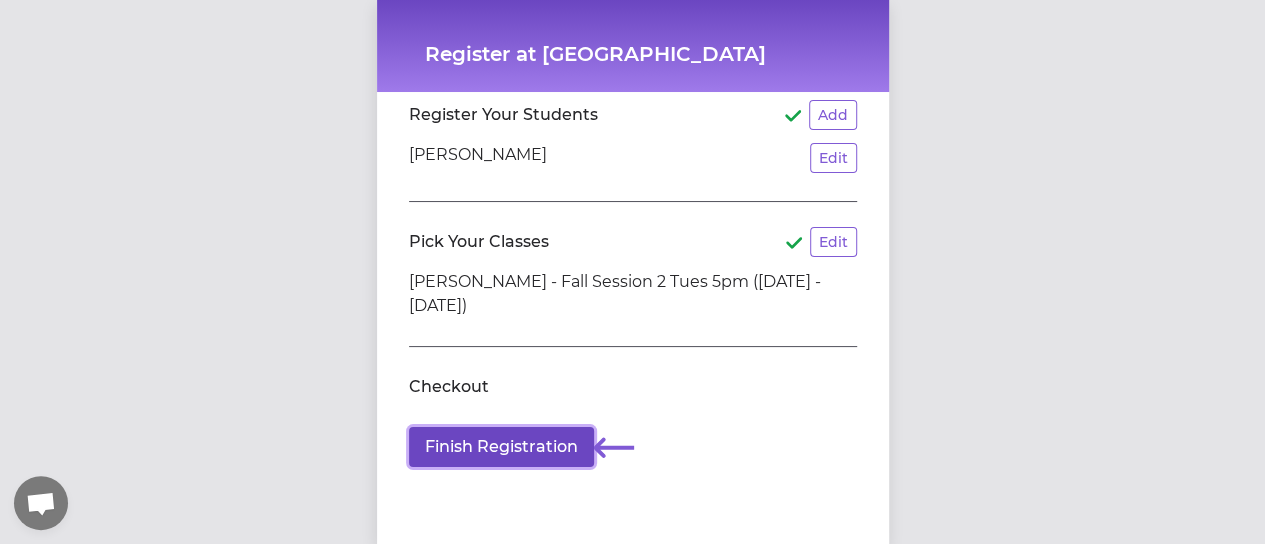 click on "Finish Registration" at bounding box center (501, 447) 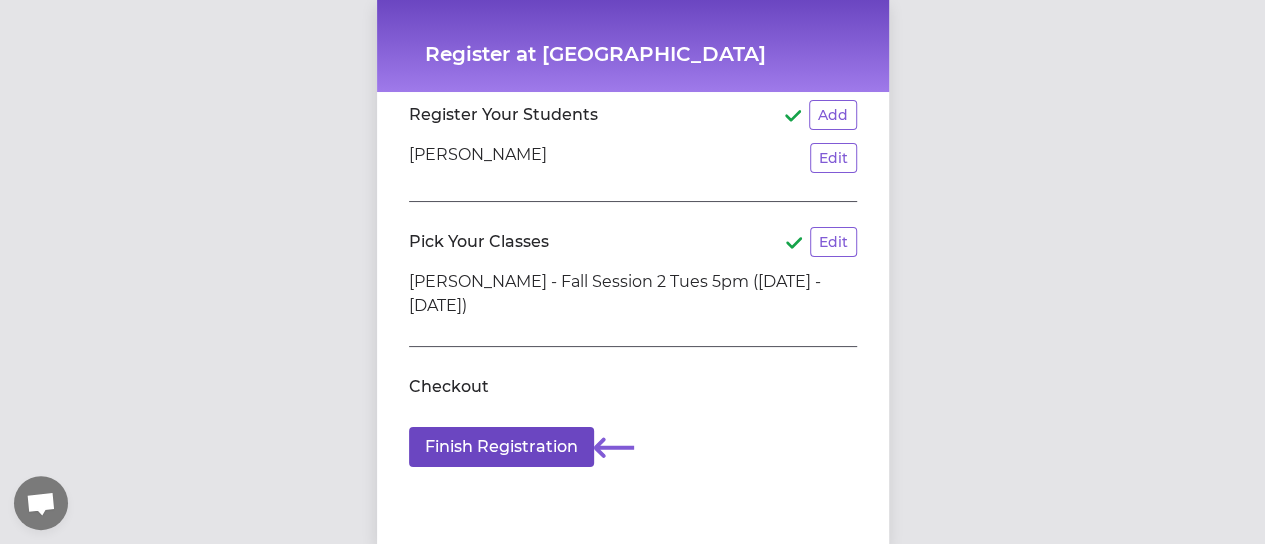 scroll, scrollTop: 0, scrollLeft: 0, axis: both 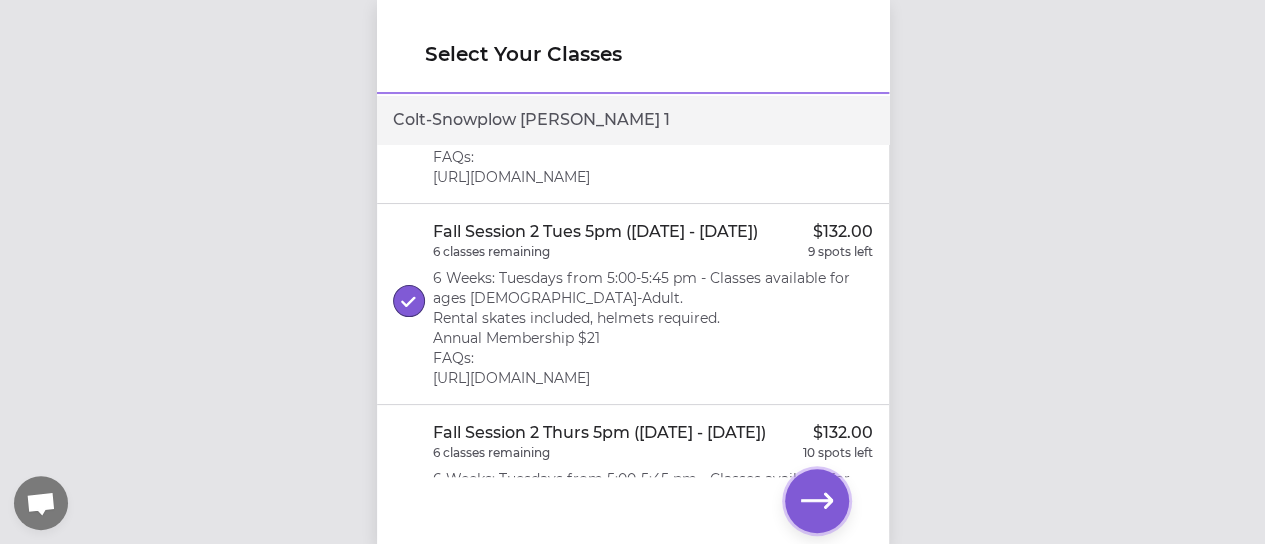 click 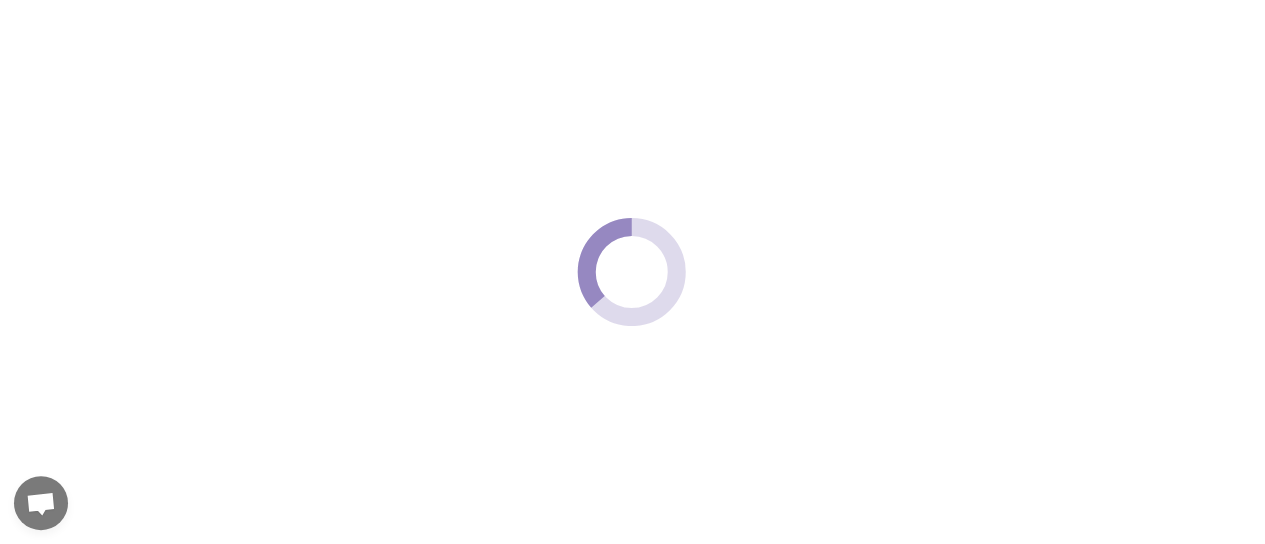 scroll, scrollTop: 0, scrollLeft: 0, axis: both 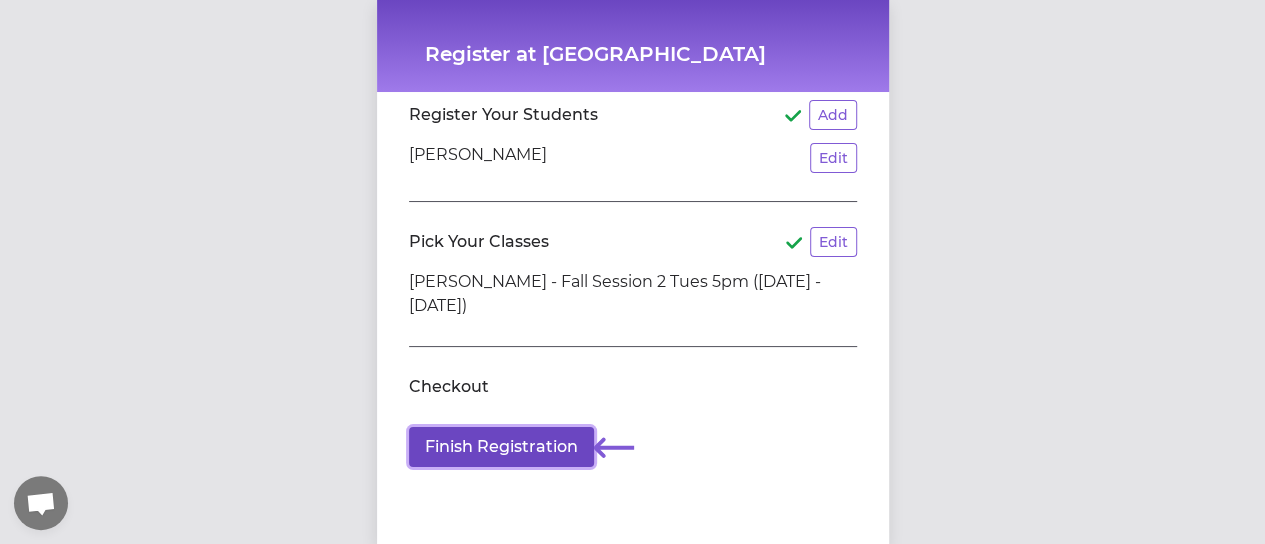 click on "Finish Registration" at bounding box center (501, 447) 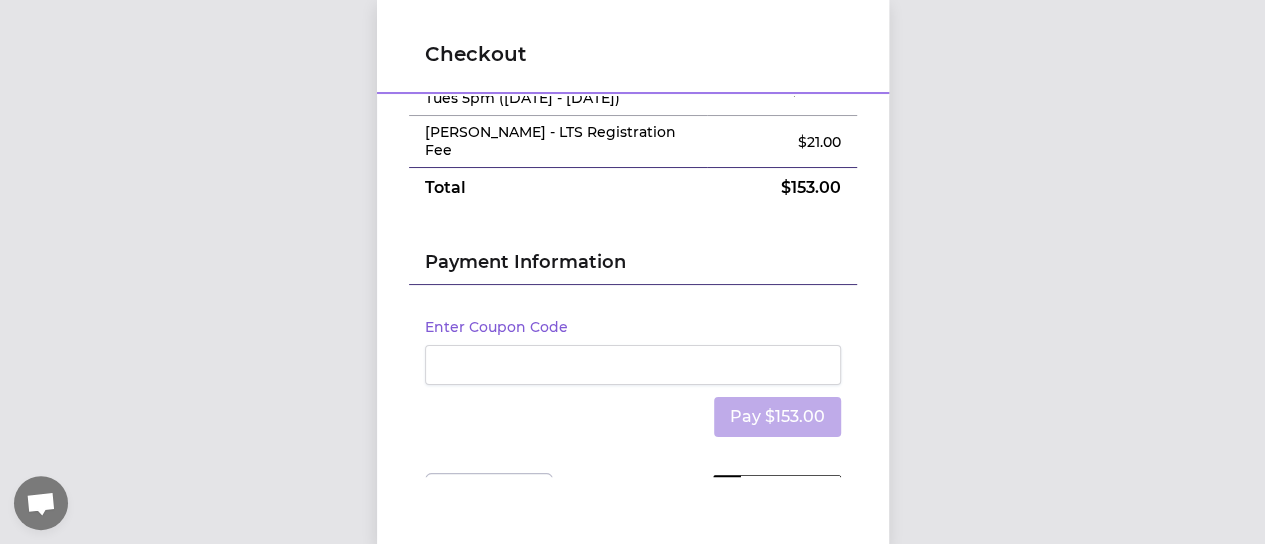 scroll, scrollTop: 132, scrollLeft: 0, axis: vertical 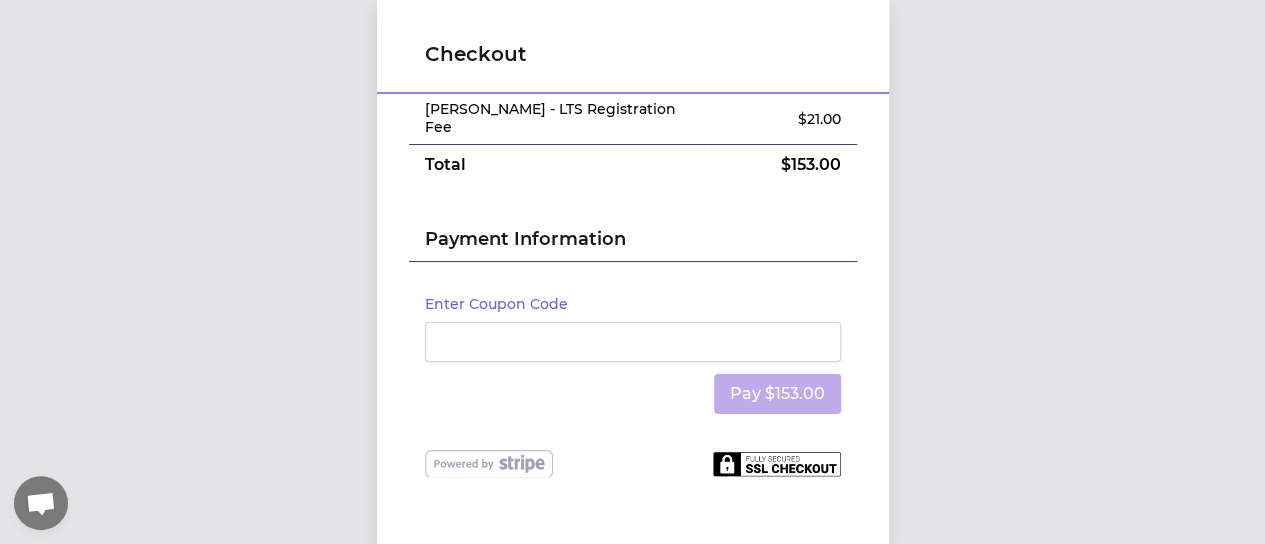 click at bounding box center (633, 342) 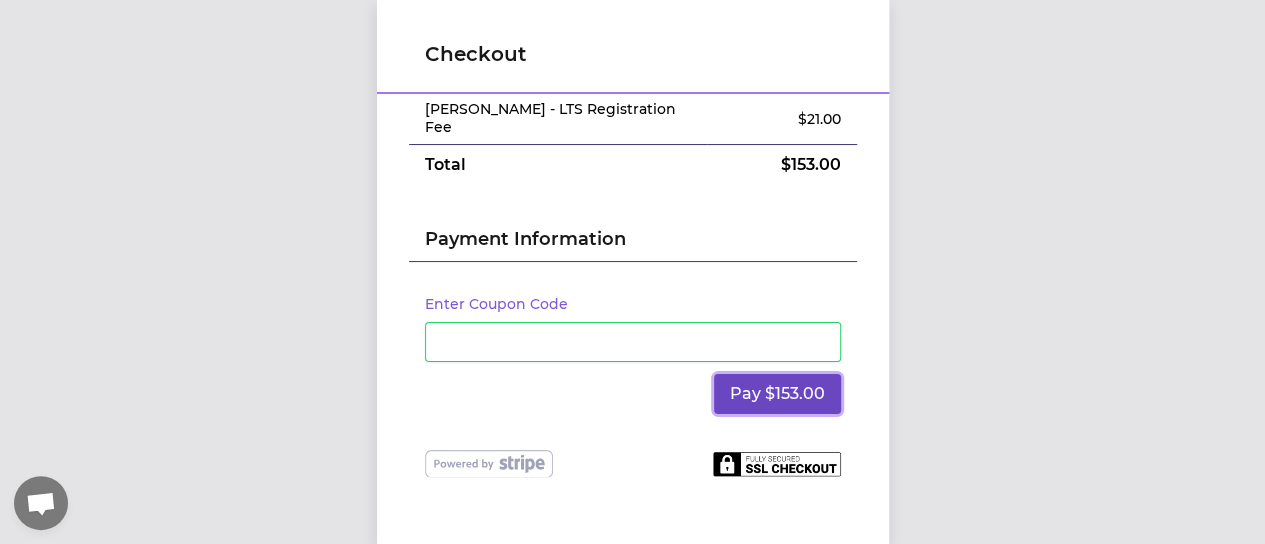 click on "Pay $153.00" at bounding box center (777, 394) 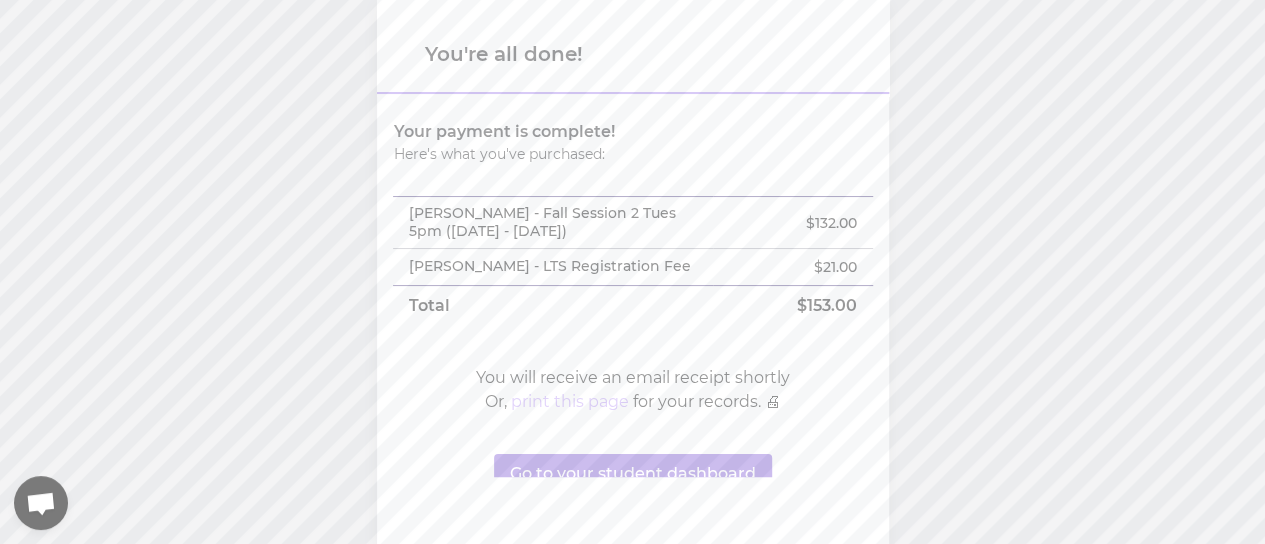 click on "print this page" at bounding box center (570, 402) 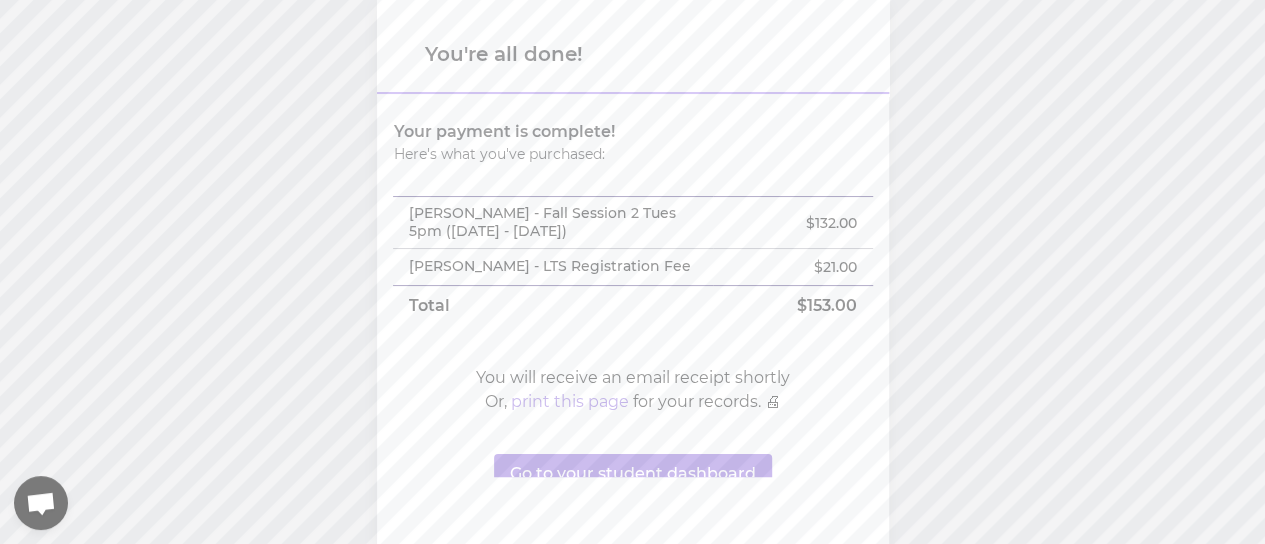 scroll, scrollTop: 32, scrollLeft: 0, axis: vertical 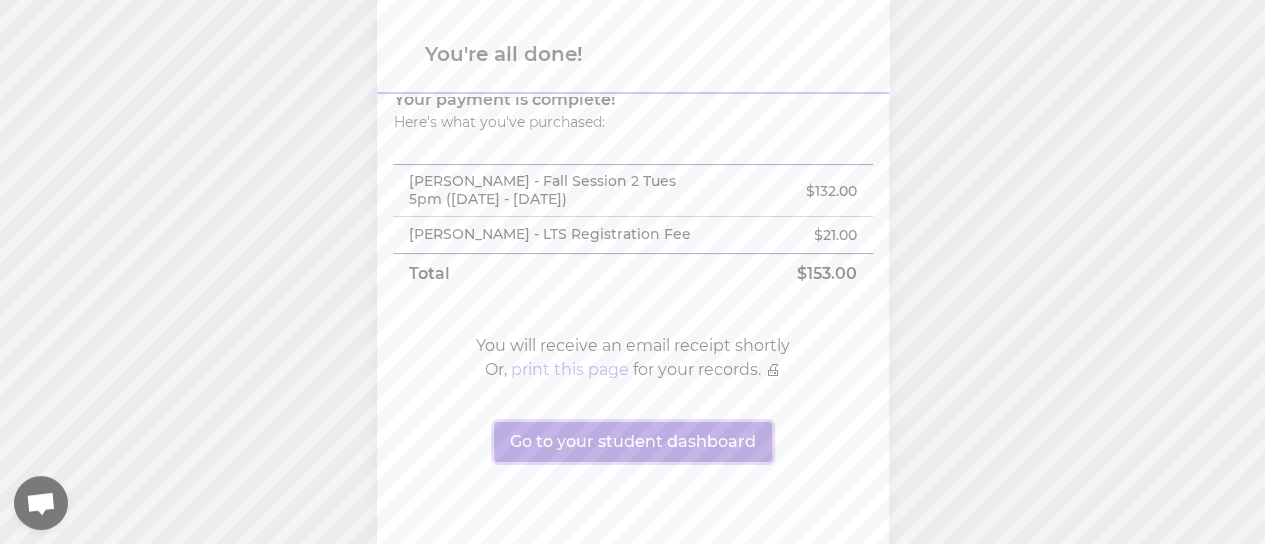 click on "Go to your student dashboard" at bounding box center [633, 442] 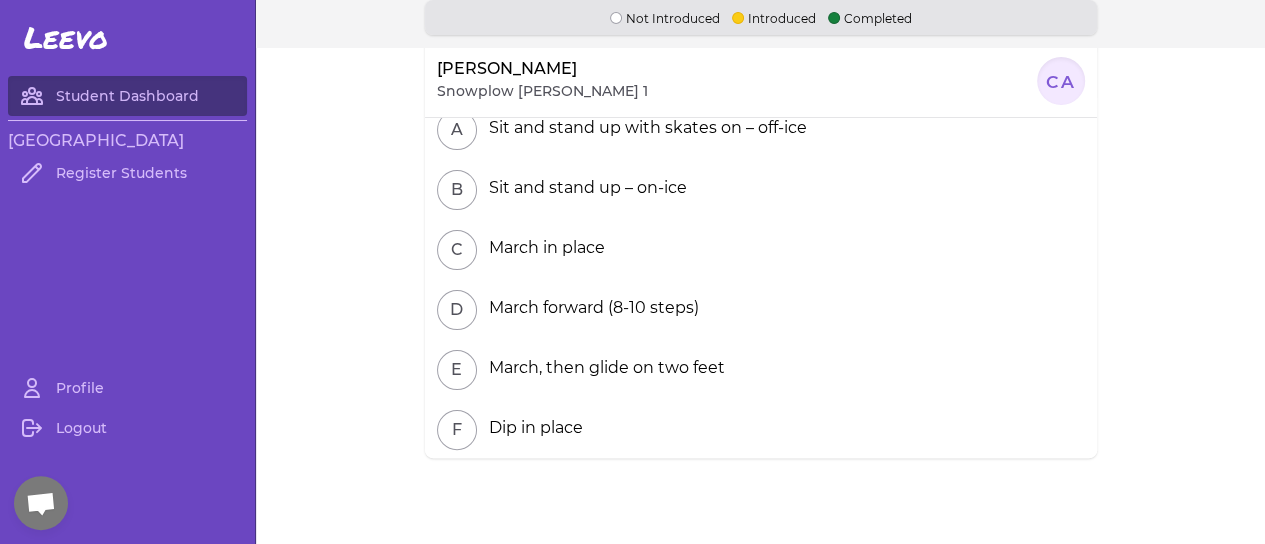 scroll, scrollTop: 48, scrollLeft: 0, axis: vertical 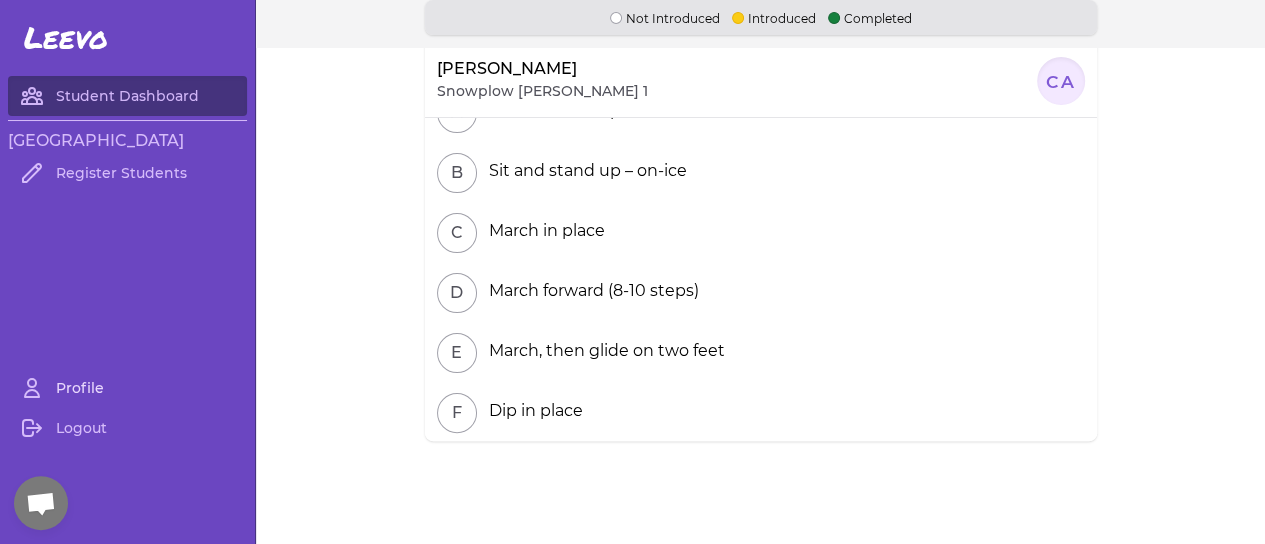 click on "Profile" at bounding box center (127, 388) 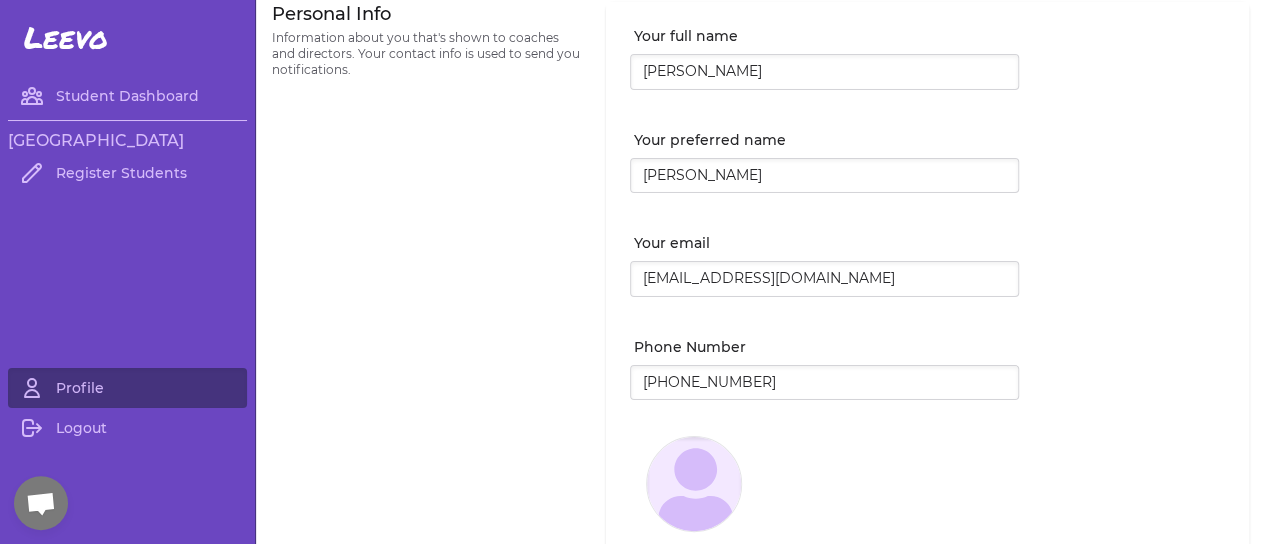 scroll, scrollTop: 0, scrollLeft: 0, axis: both 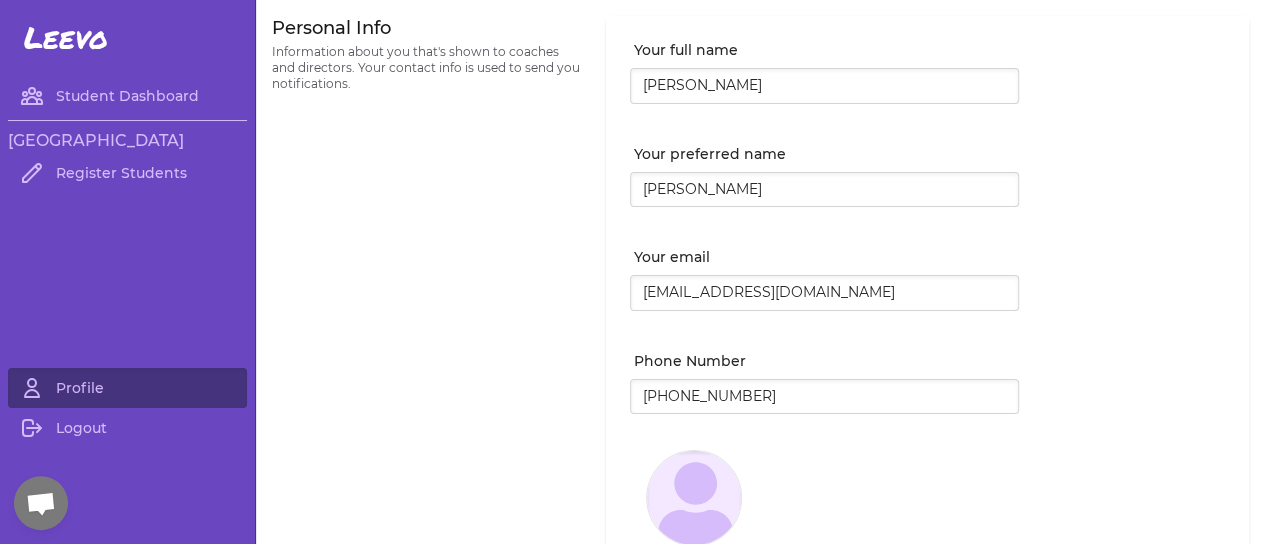 click on "Glacier Skate Academy" at bounding box center (127, 141) 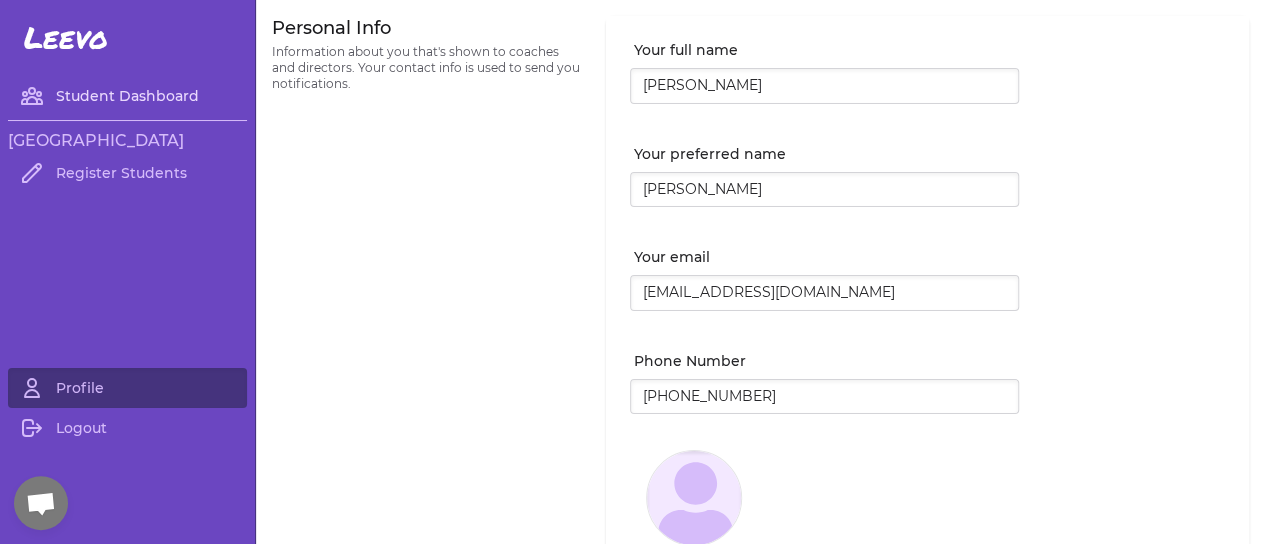 click on "Student Dashboard" at bounding box center (127, 96) 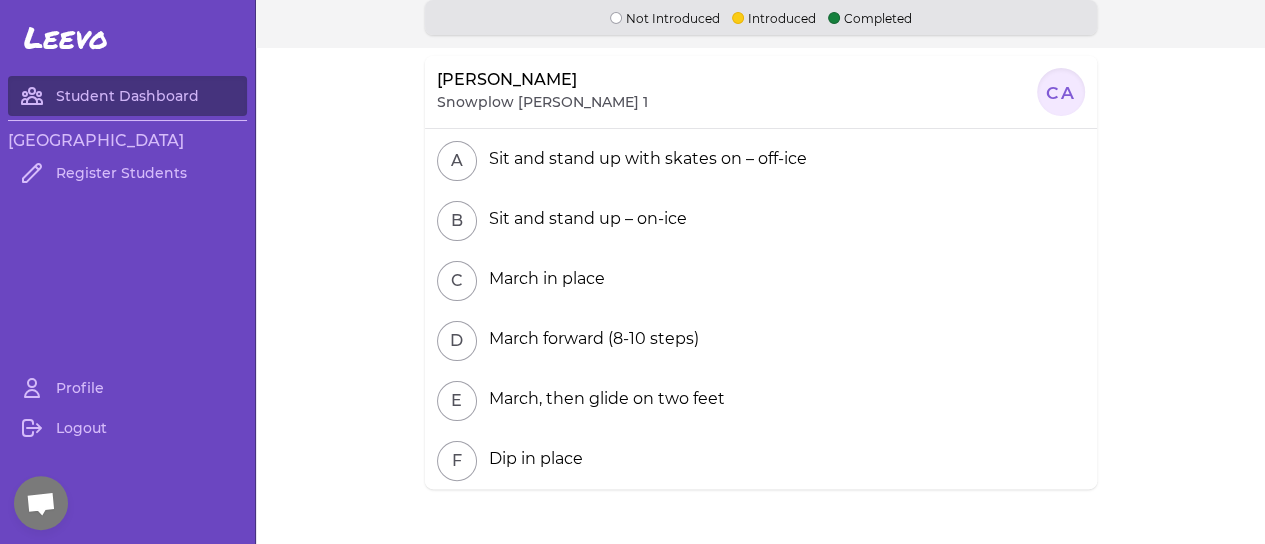 scroll, scrollTop: 48, scrollLeft: 0, axis: vertical 